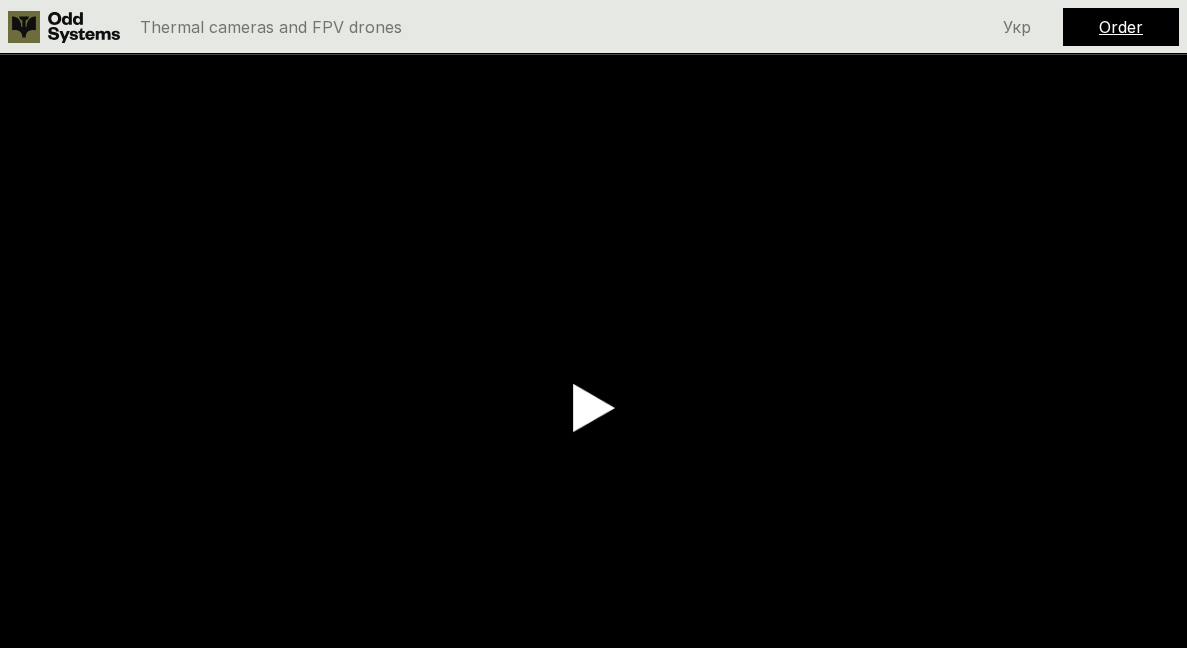 scroll, scrollTop: 0, scrollLeft: 0, axis: both 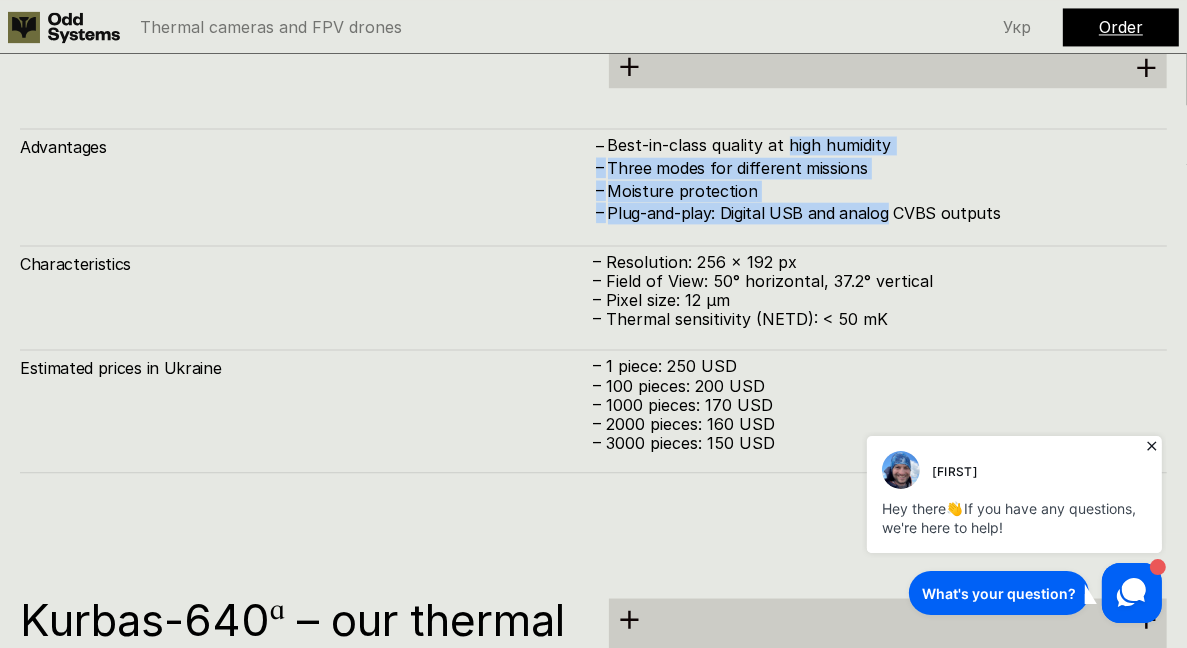 drag, startPoint x: 882, startPoint y: 211, endPoint x: 776, endPoint y: 139, distance: 128.14055 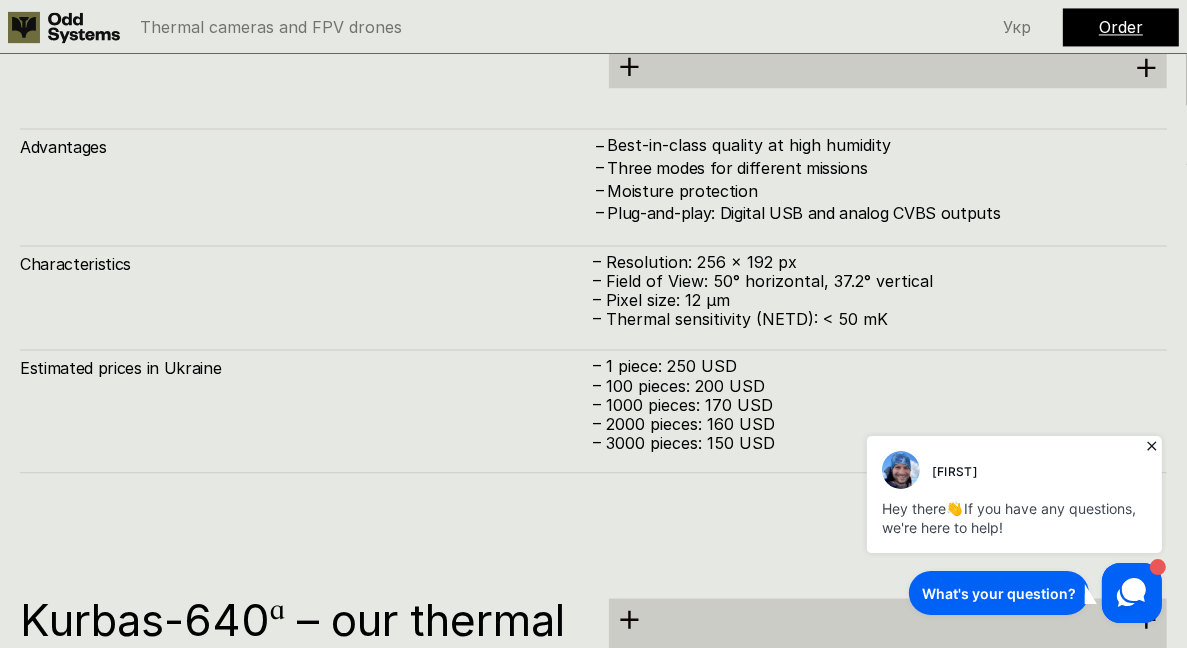 click on "Best-in-class quality at high humidity" at bounding box center (888, 145) 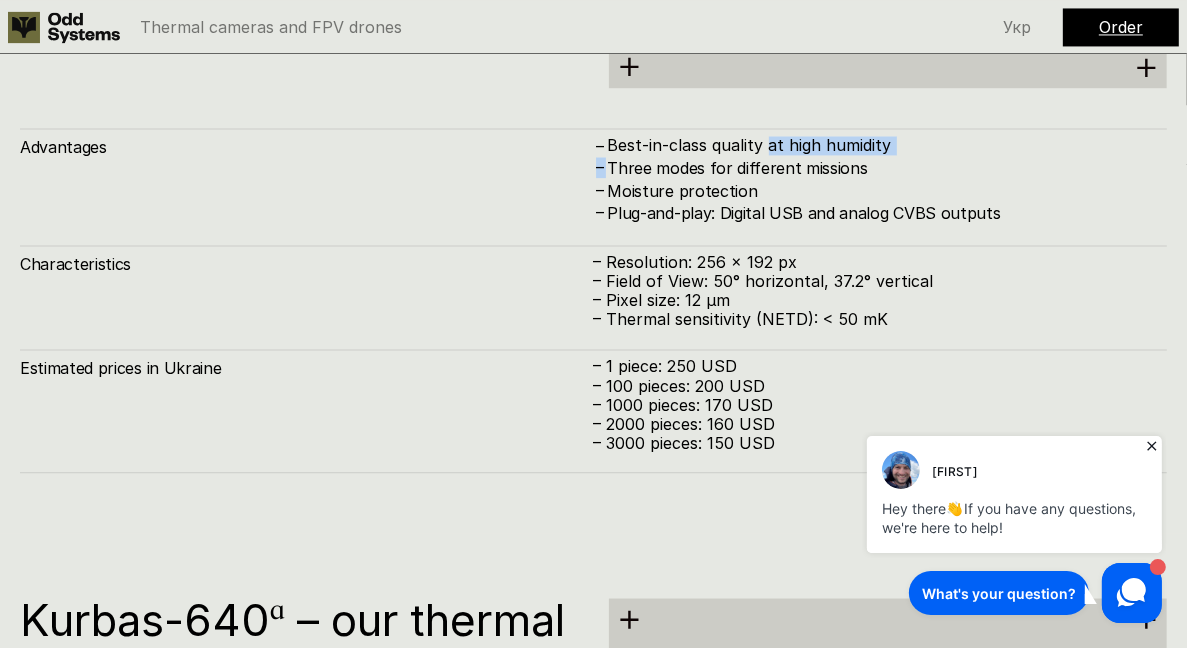 drag, startPoint x: 776, startPoint y: 139, endPoint x: 844, endPoint y: 195, distance: 88.09086 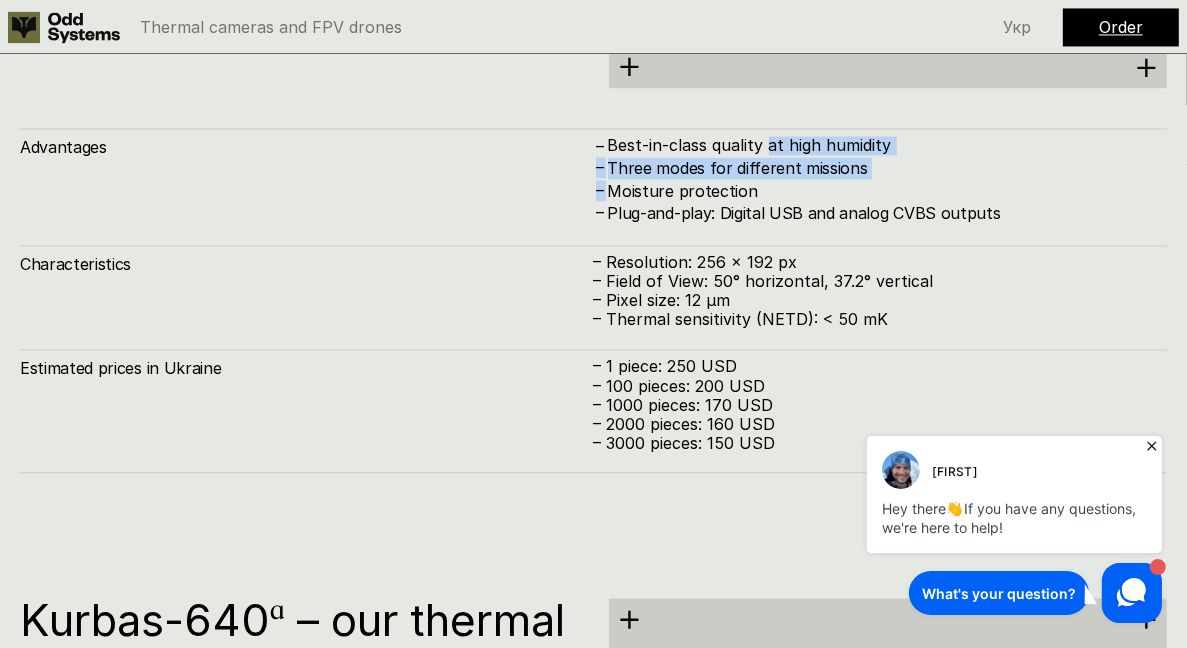 click on "Moisture protection" at bounding box center (888, 191) 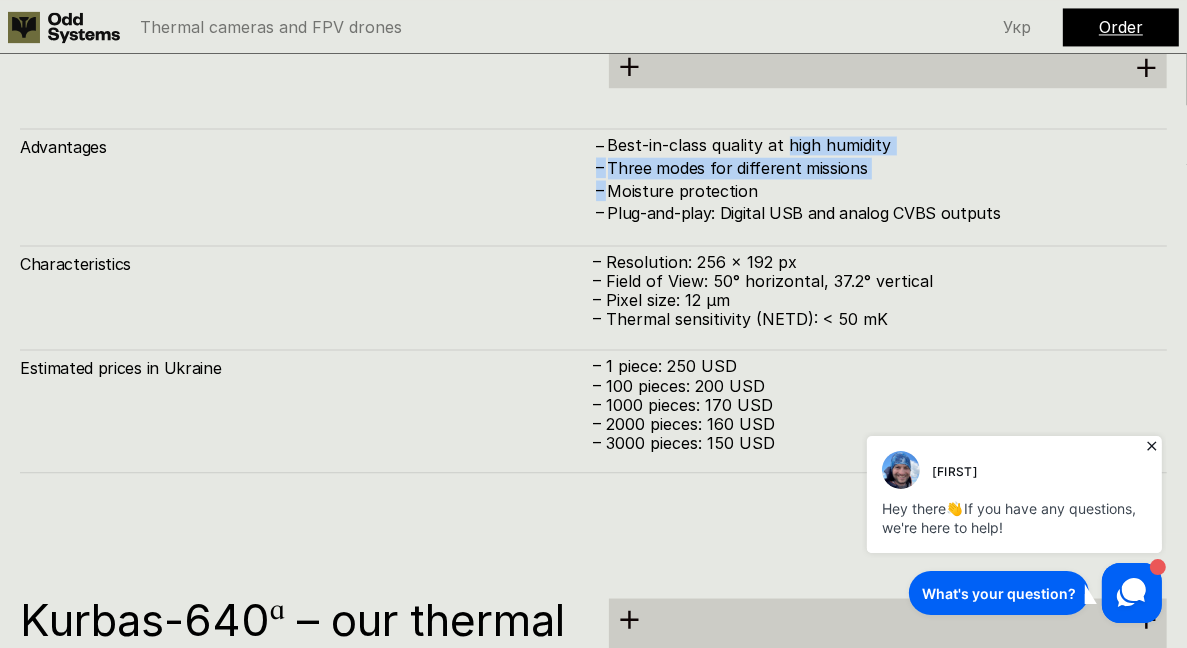 drag, startPoint x: 844, startPoint y: 195, endPoint x: 779, endPoint y: 137, distance: 87.11487 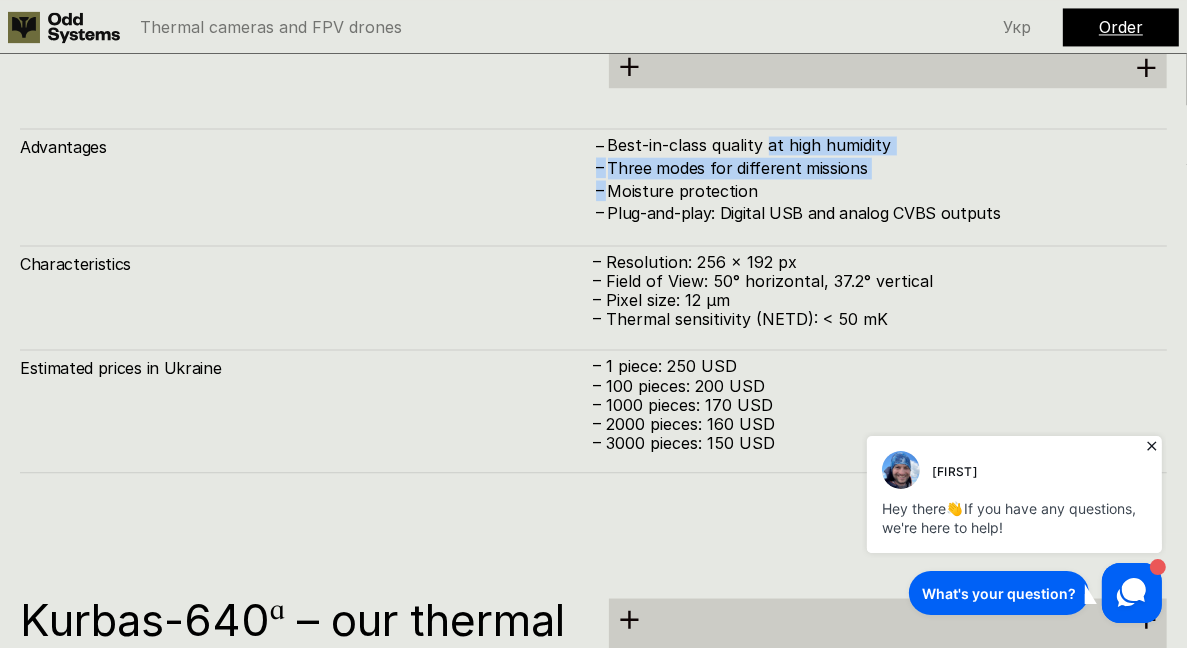 click on "Best-in-class quality at high humidity" at bounding box center (888, 145) 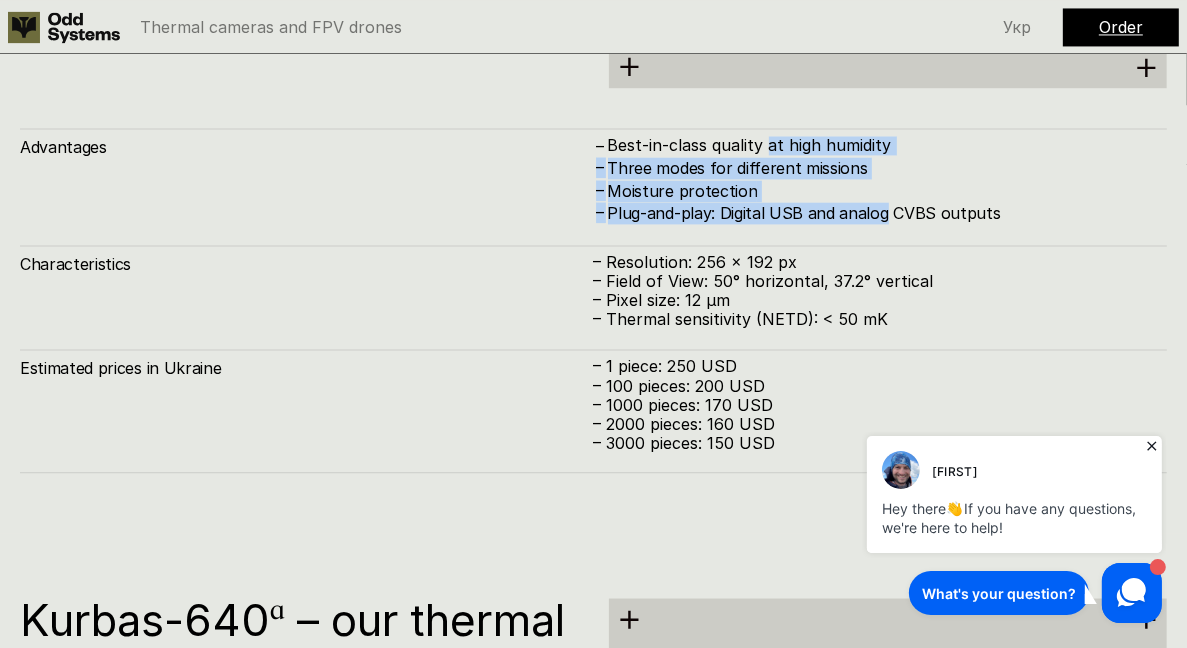 click on "Plug-and-play: Digital USB and analog CVBS outputs" at bounding box center (888, 213) 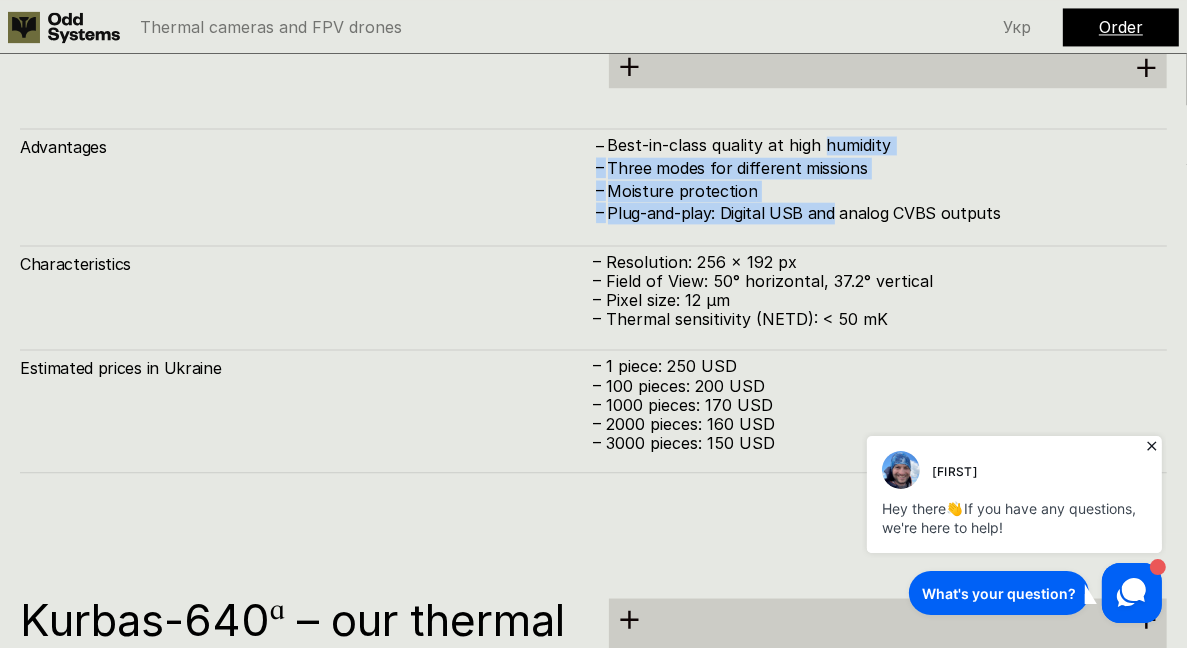 drag, startPoint x: 834, startPoint y: 223, endPoint x: 760, endPoint y: 143, distance: 108.97706 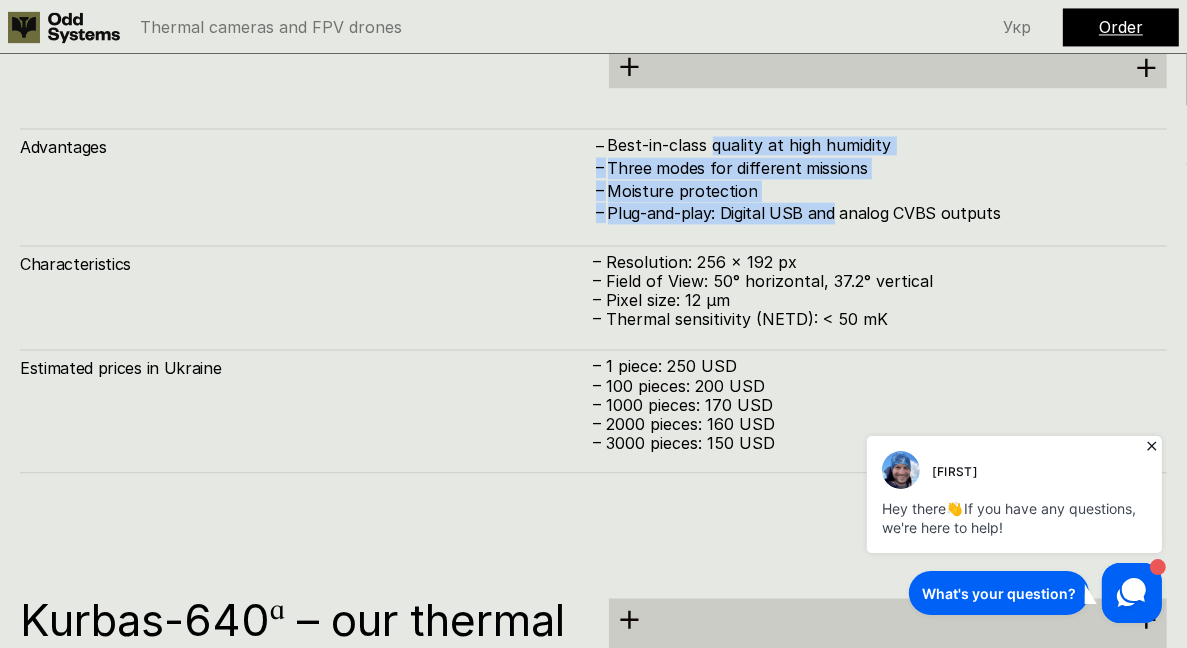 click on "Best-in-class quality at high humidity" at bounding box center (888, 145) 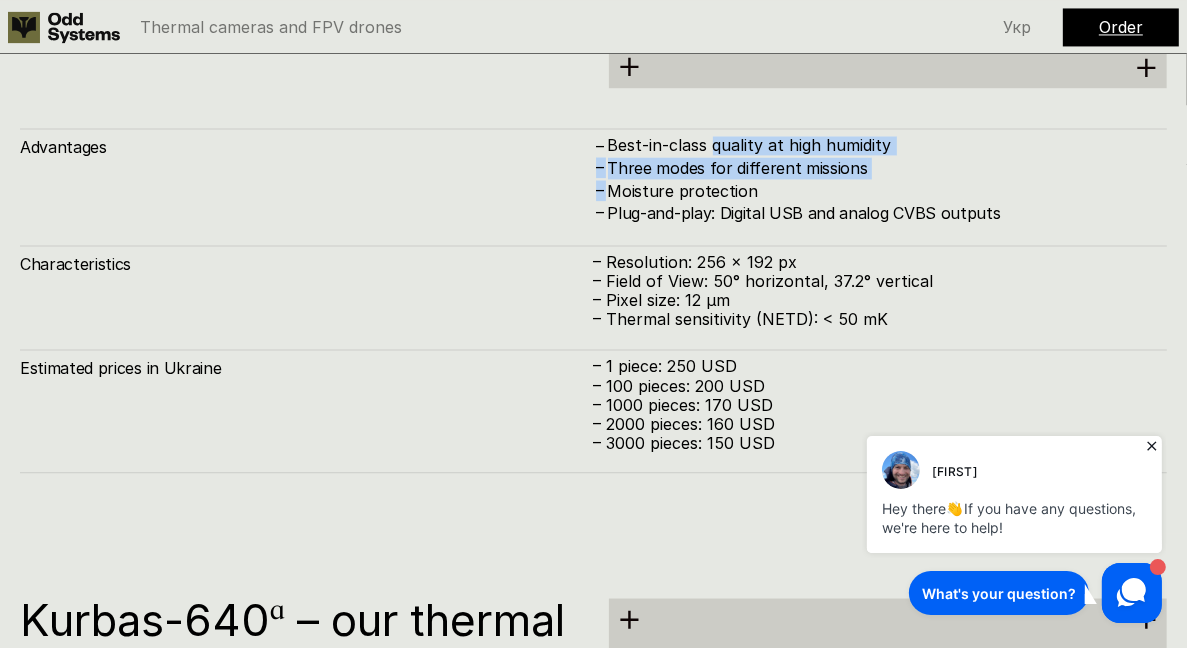 drag, startPoint x: 760, startPoint y: 143, endPoint x: 844, endPoint y: 219, distance: 113.27842 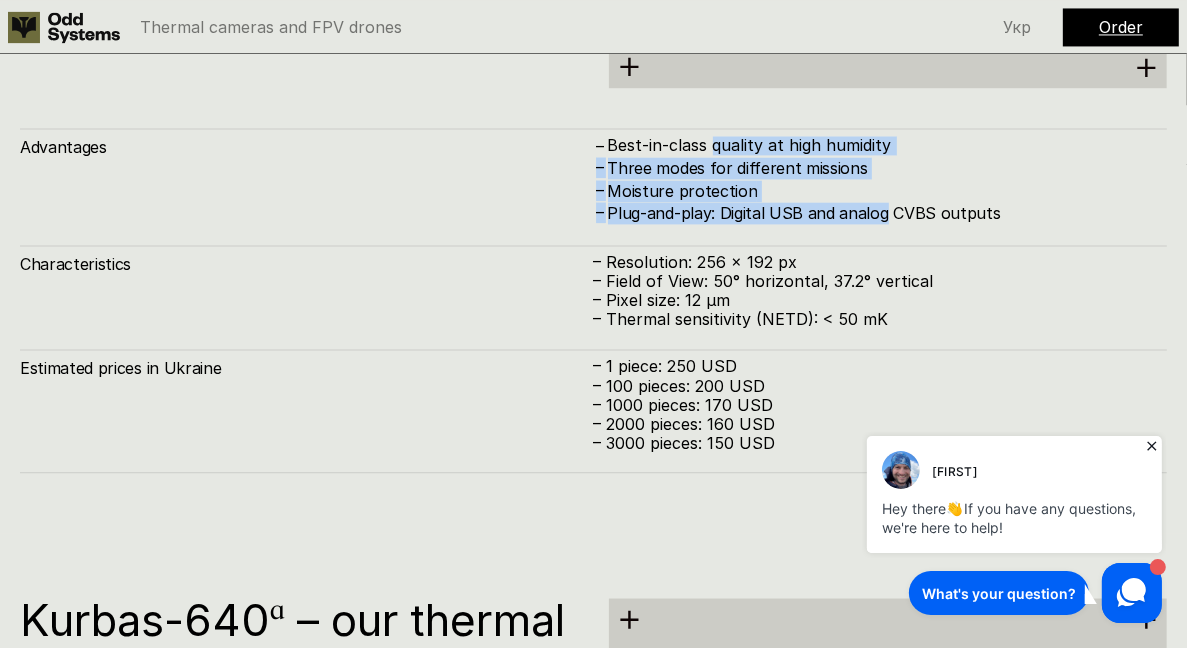 click on "Plug-and-play: Digital USB and analog CVBS outputs" at bounding box center (888, 213) 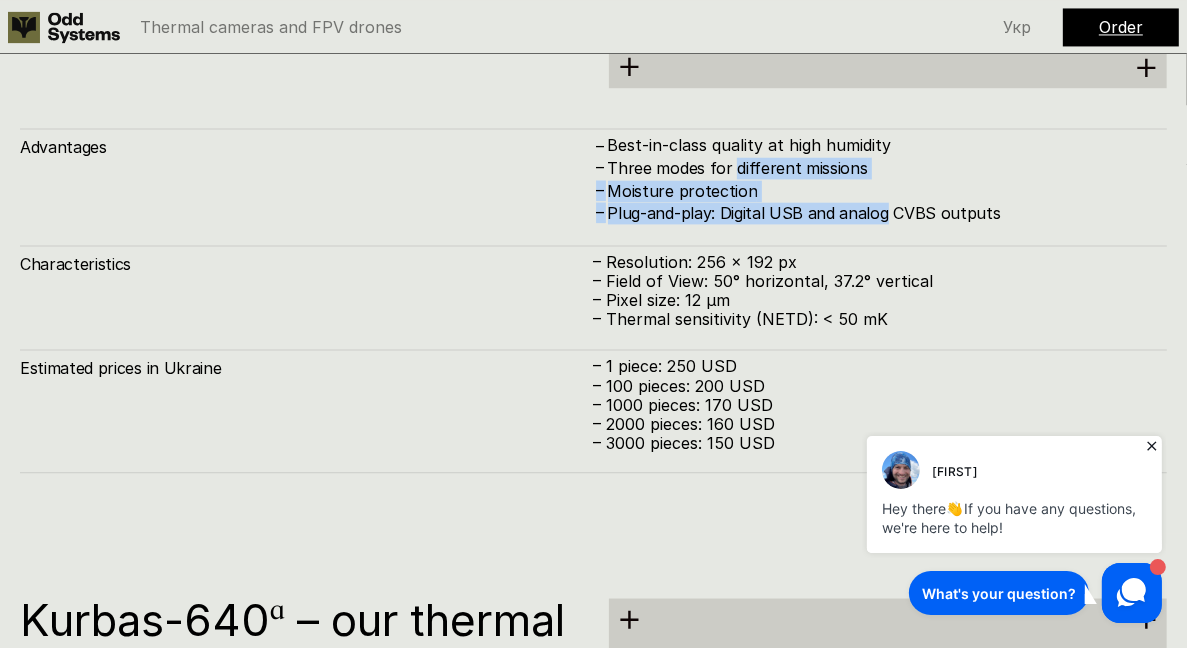 drag, startPoint x: 844, startPoint y: 219, endPoint x: 756, endPoint y: 148, distance: 113.07078 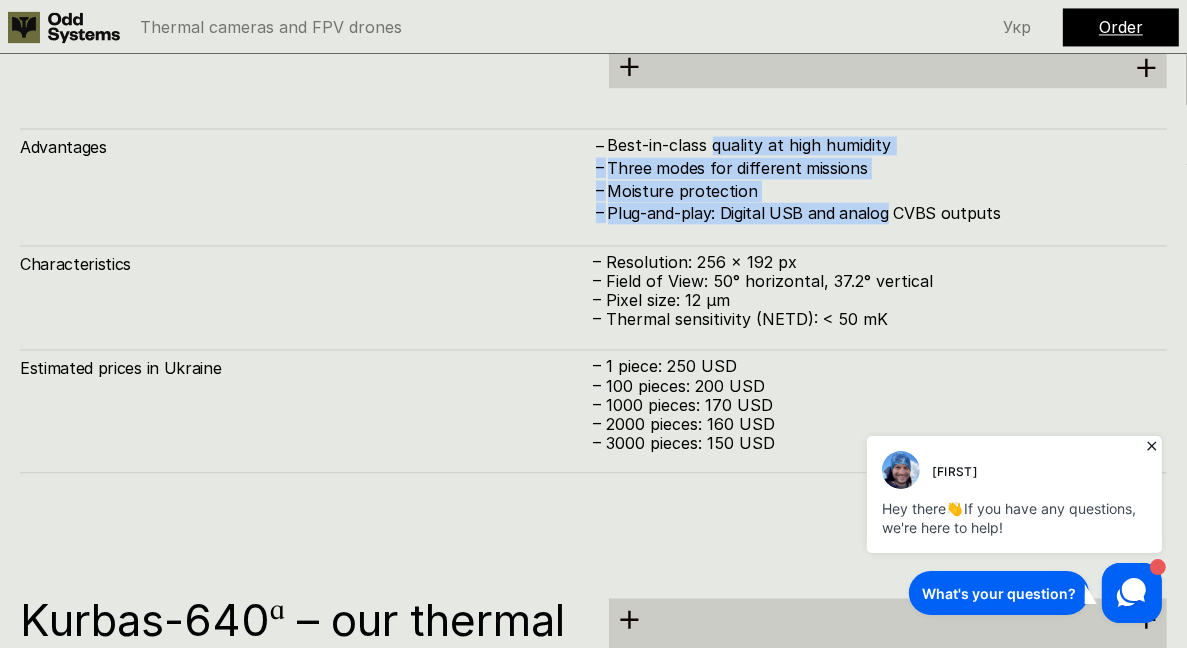 click on "Best-in-class quality at high humidity" at bounding box center [888, 145] 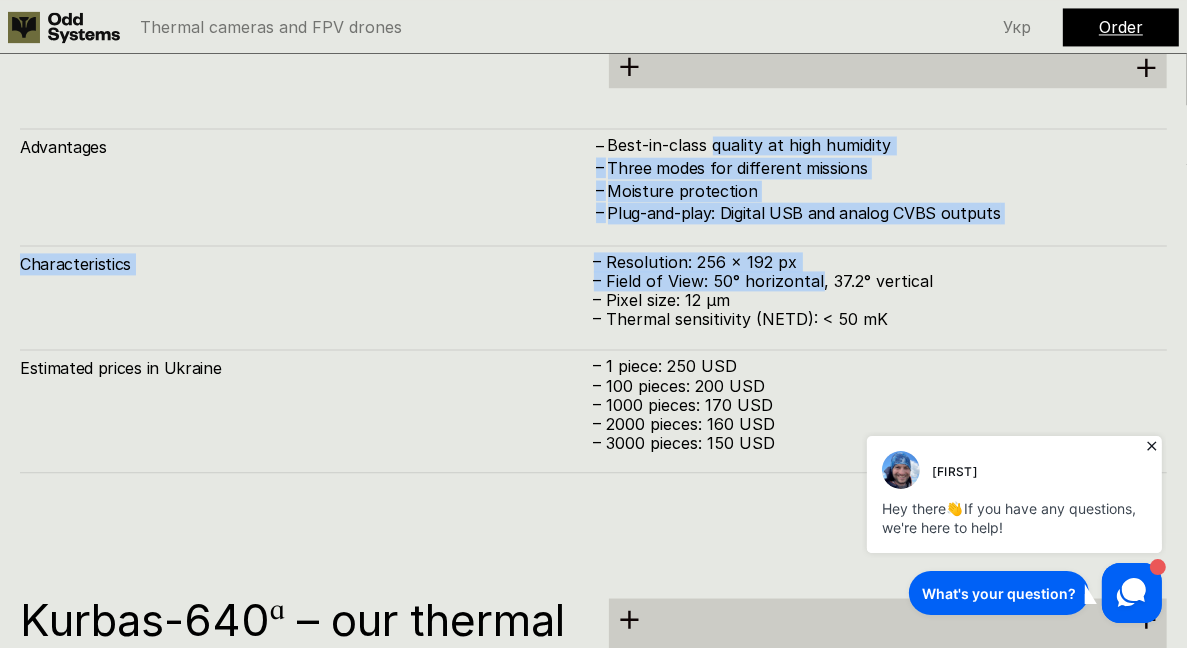 drag, startPoint x: 756, startPoint y: 148, endPoint x: 753, endPoint y: 327, distance: 179.02513 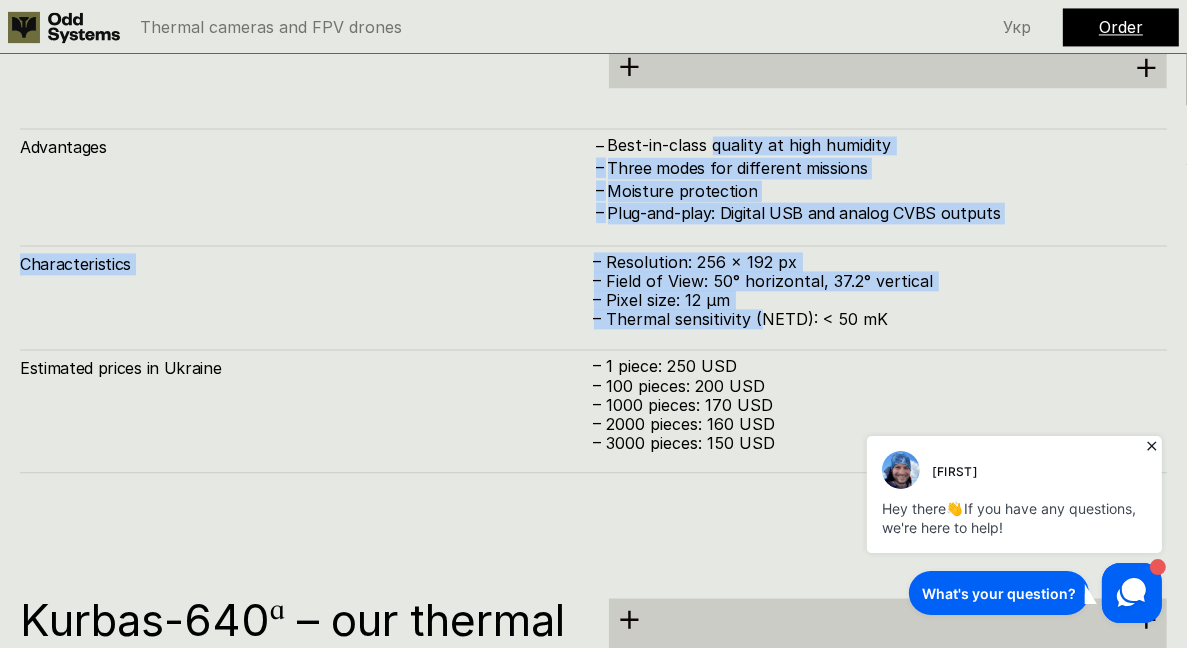 click on "– Thermal sensitivity (NETD): < 50 mK" at bounding box center [881, 319] 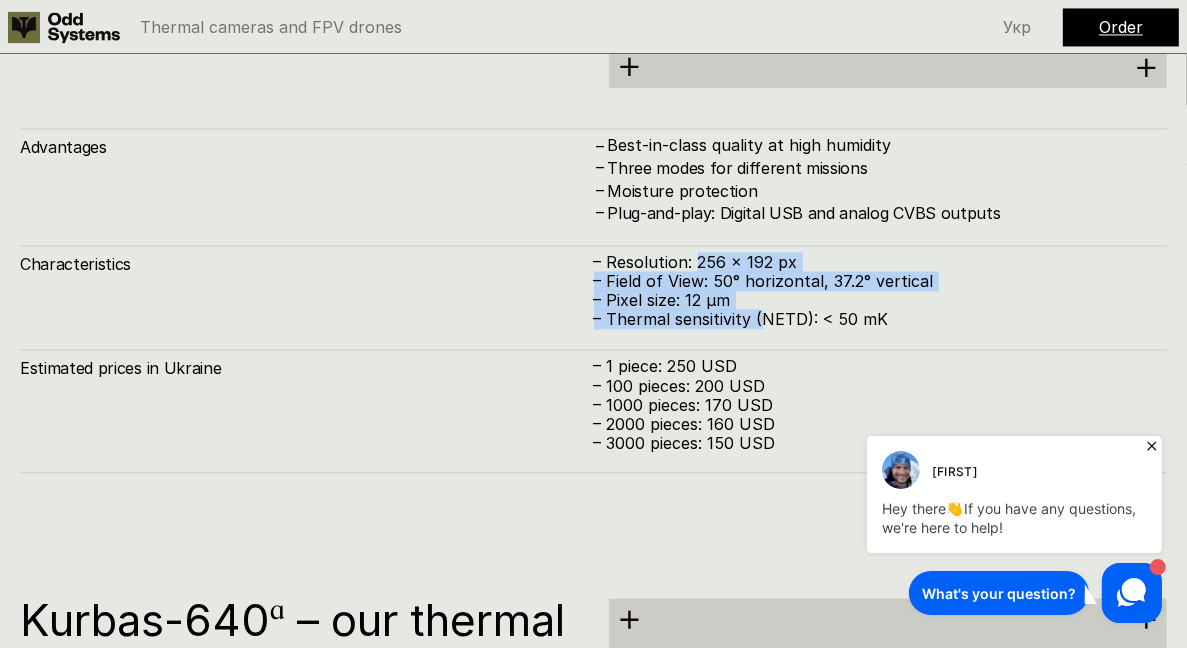 drag, startPoint x: 753, startPoint y: 327, endPoint x: 708, endPoint y: 253, distance: 86.608315 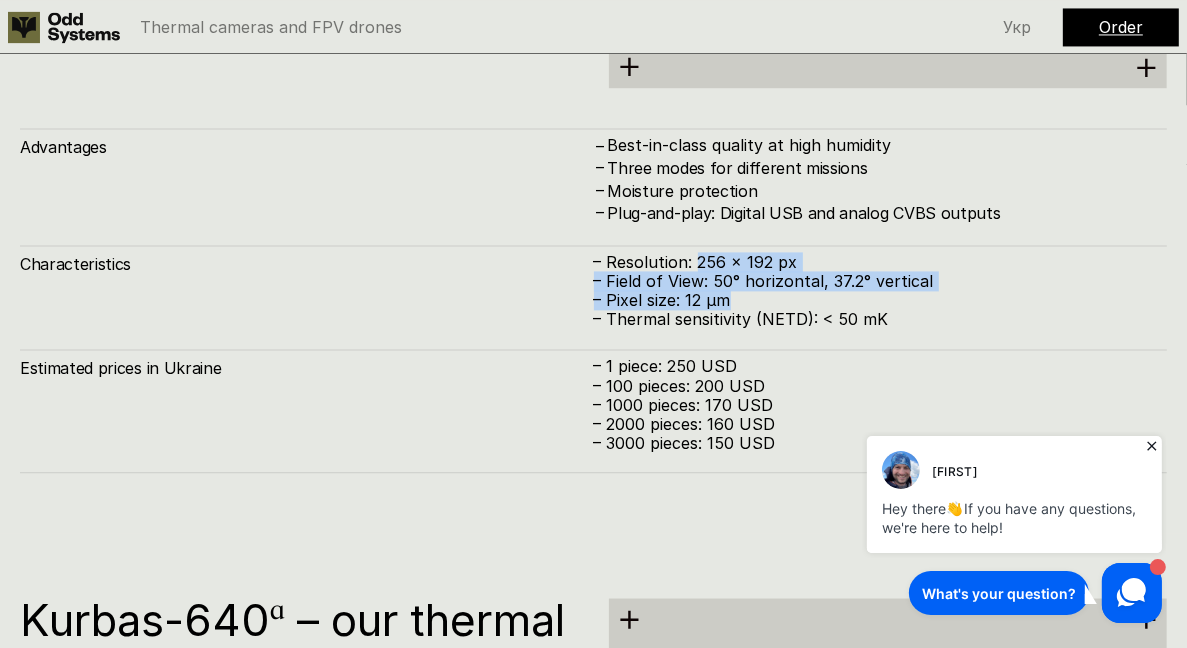 drag, startPoint x: 708, startPoint y: 253, endPoint x: 845, endPoint y: 325, distance: 154.76756 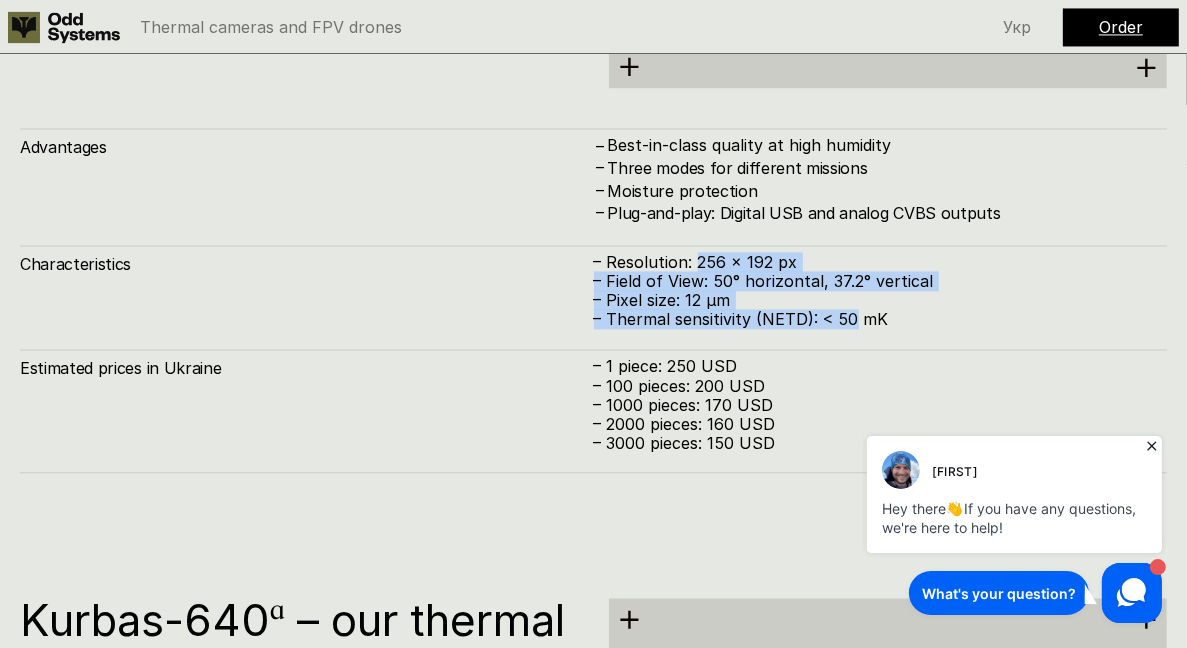click on "– Thermal sensitivity (NETD): < 50 mK" at bounding box center [881, 319] 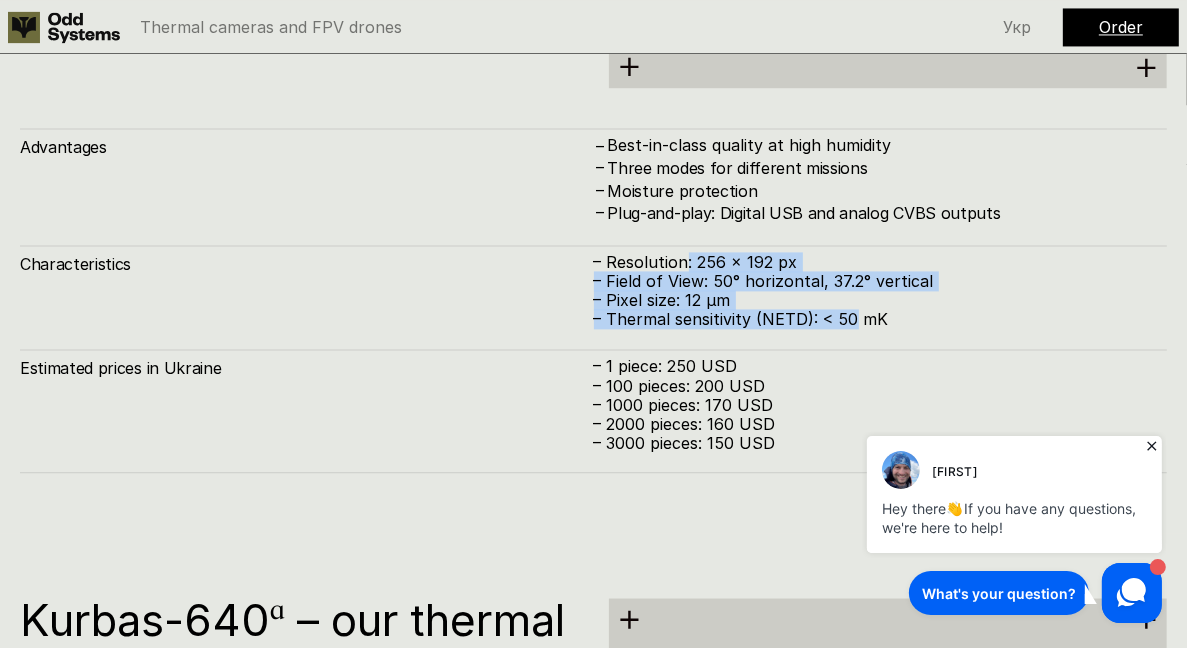 drag, startPoint x: 845, startPoint y: 325, endPoint x: 684, endPoint y: 259, distance: 174.00287 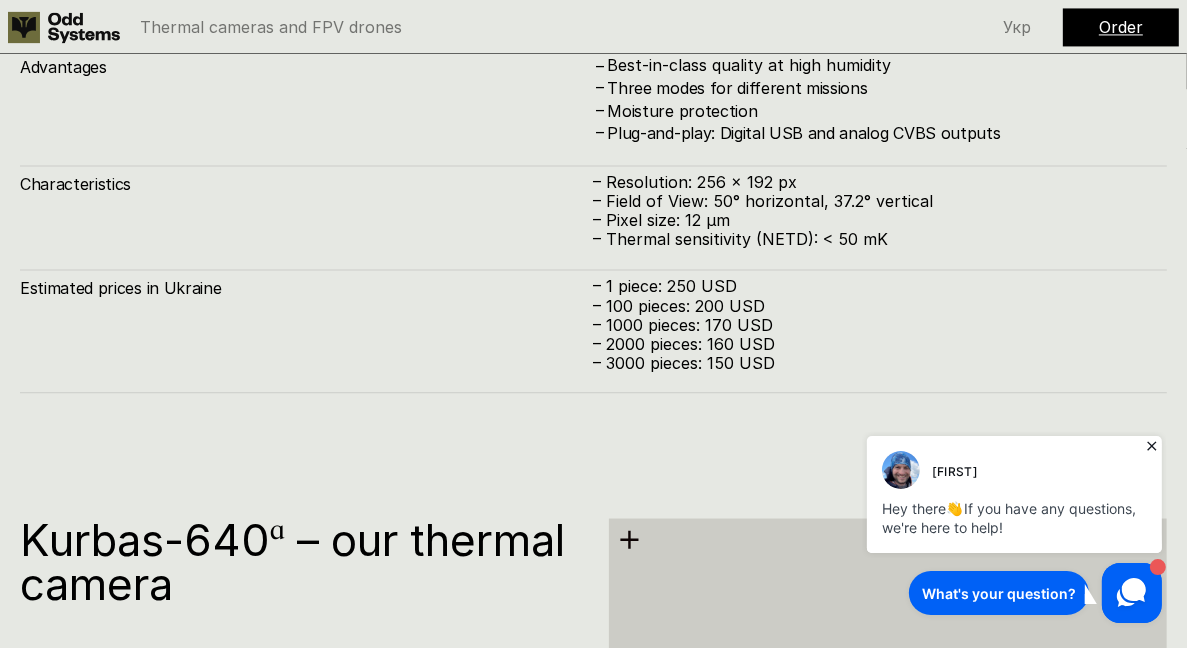 click on "Advantages –  Best-in-class quality at high humidity –  Three modes for different missions –  Moisture protection –  Plug-and-play: Digital USB and analog CVBS outputs Characteristics – Resolution: 256 x 192 px – Field of View: 50° horizontal, 37.2° vertical – Pixel size: 12 µm – Thermal sensitivity (NETD): < 50 mK Estimated prices in [COUNTRY] – 1 piece: 250 USD – 100 pieces: 200 USD – 1000 pieces: 170 USD – 2000 pieces: 160 USD – 3000 pieces: 150 USD" at bounding box center (593, 220) 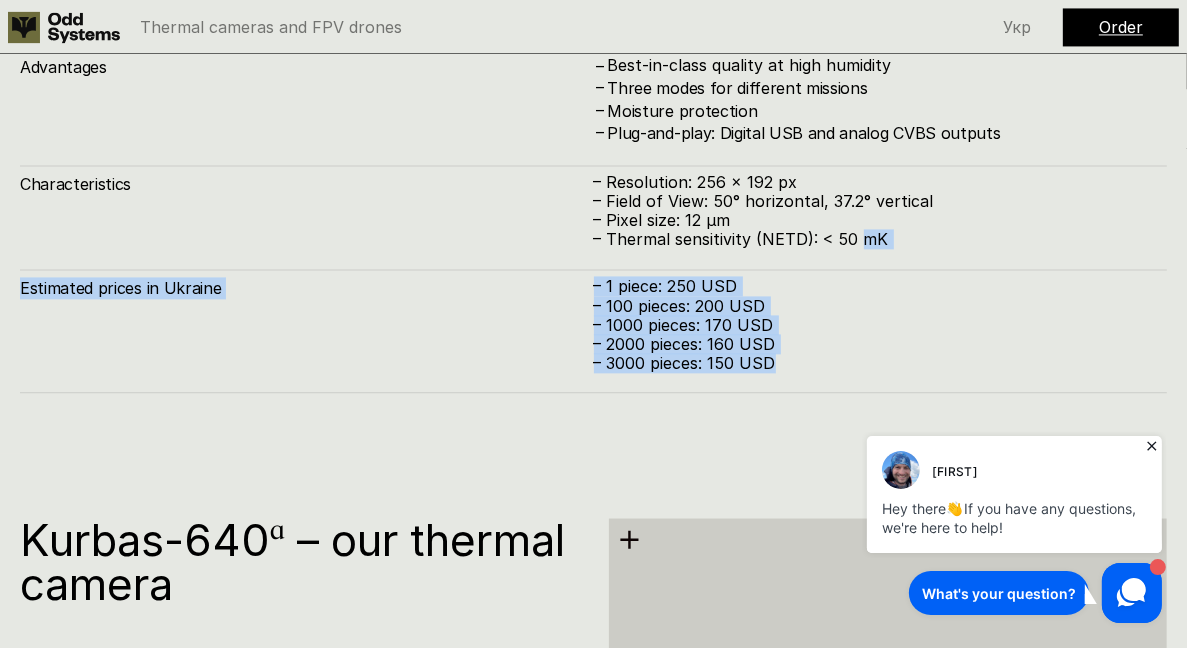 drag, startPoint x: 684, startPoint y: 259, endPoint x: 748, endPoint y: 371, distance: 128.99612 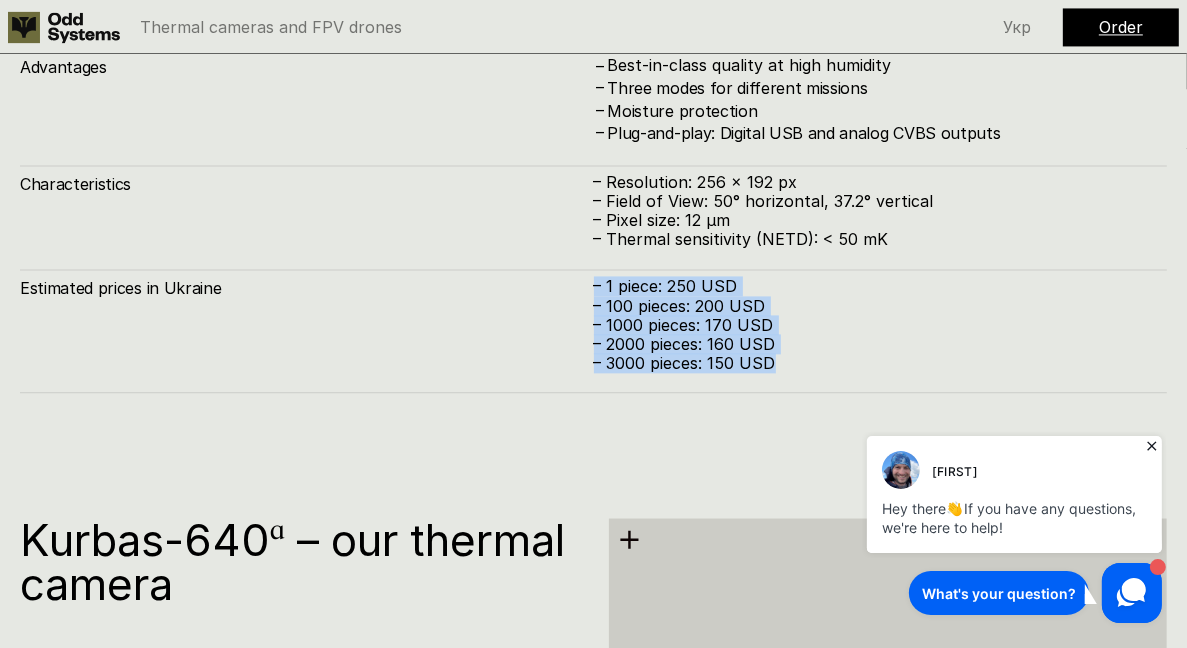 drag, startPoint x: 748, startPoint y: 371, endPoint x: 633, endPoint y: 277, distance: 148.52946 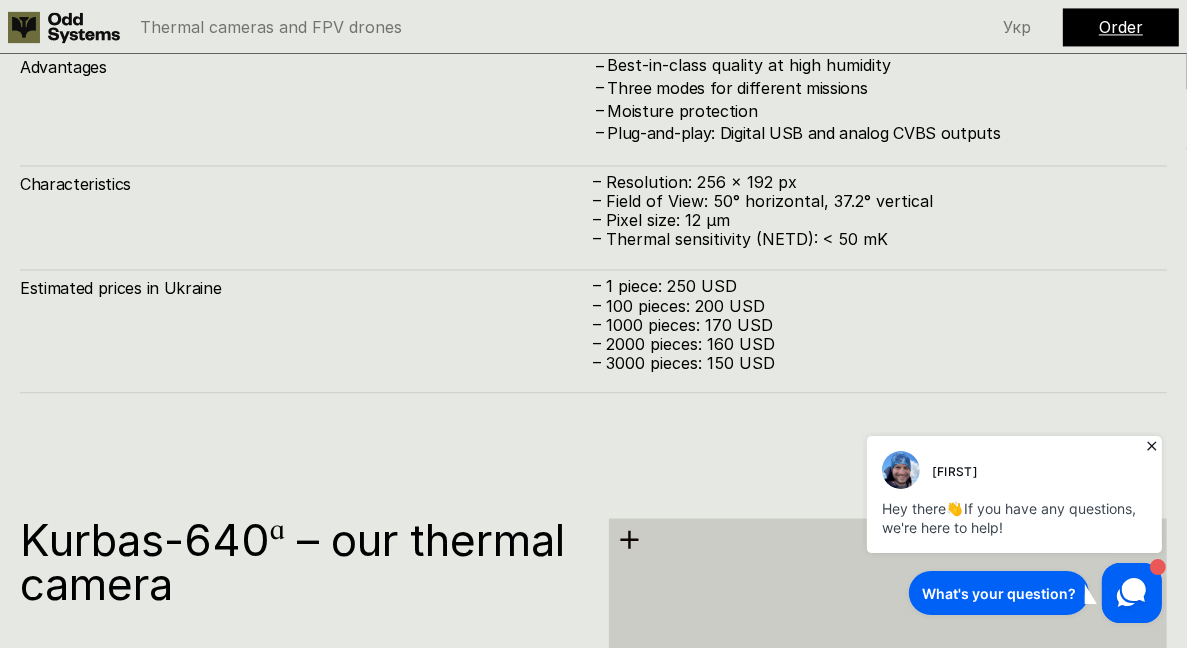 click on "Estimated prices in [COUNTRY] – 1 piece: 250 USD – 100 pieces: 200 USD – 1000 pieces: 170 USD – 2000 pieces: 160 USD – 3000 pieces: 150 USD" at bounding box center [593, 331] 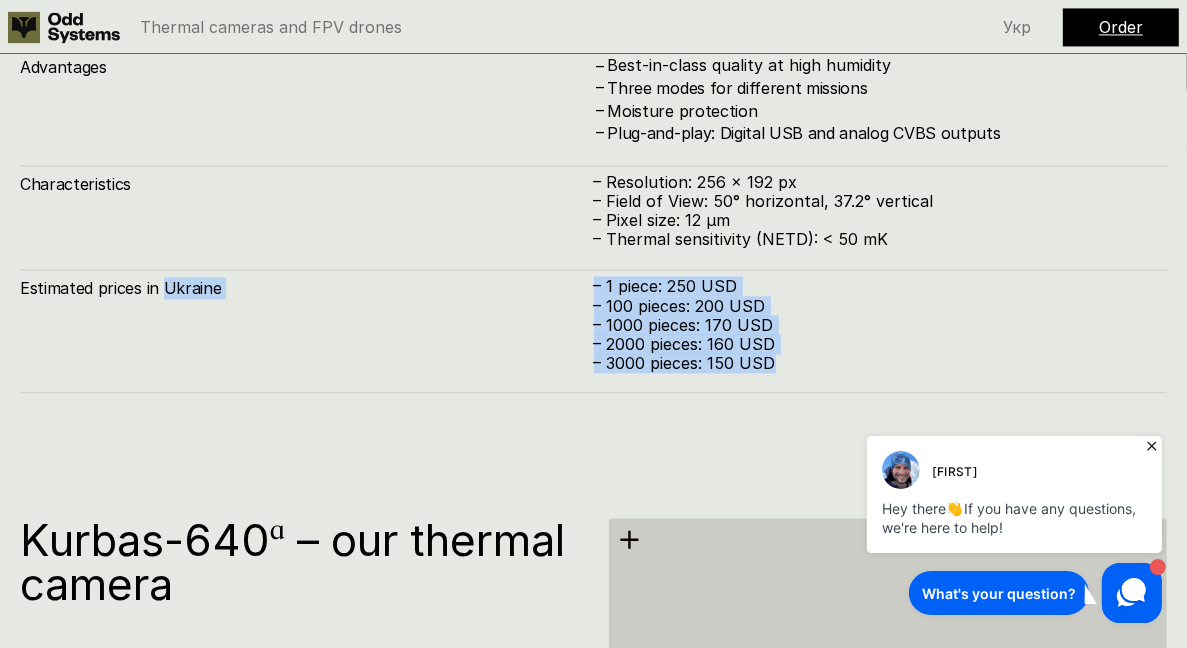 drag, startPoint x: 591, startPoint y: 356, endPoint x: 752, endPoint y: 365, distance: 161.25136 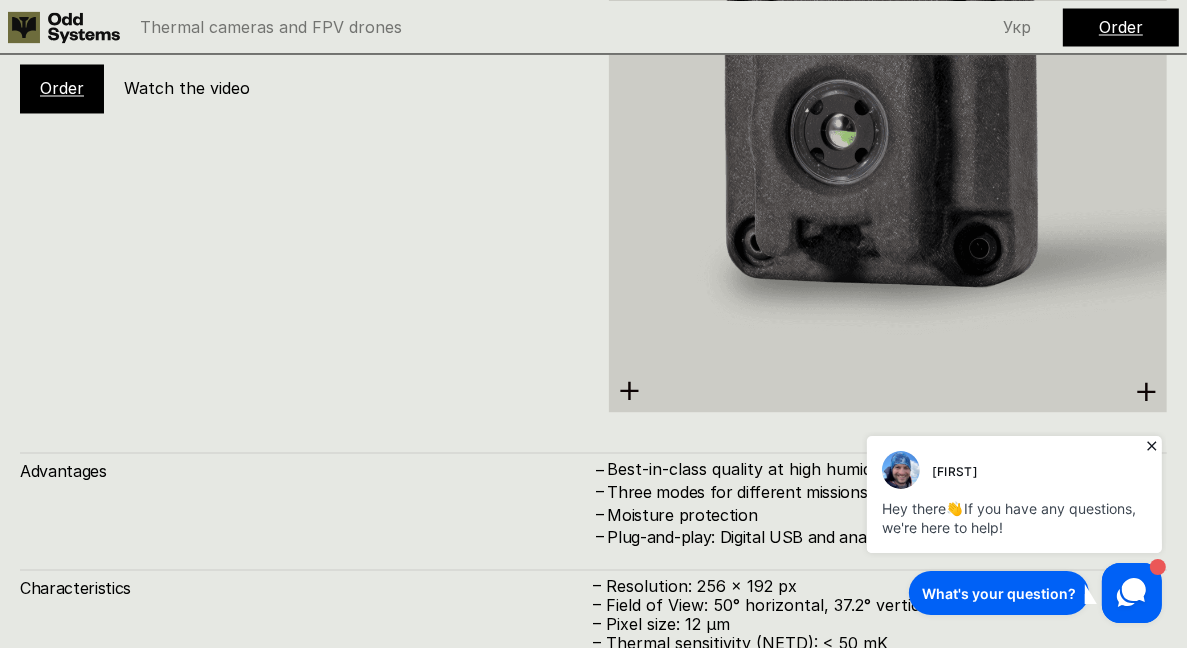 scroll, scrollTop: 2725, scrollLeft: 0, axis: vertical 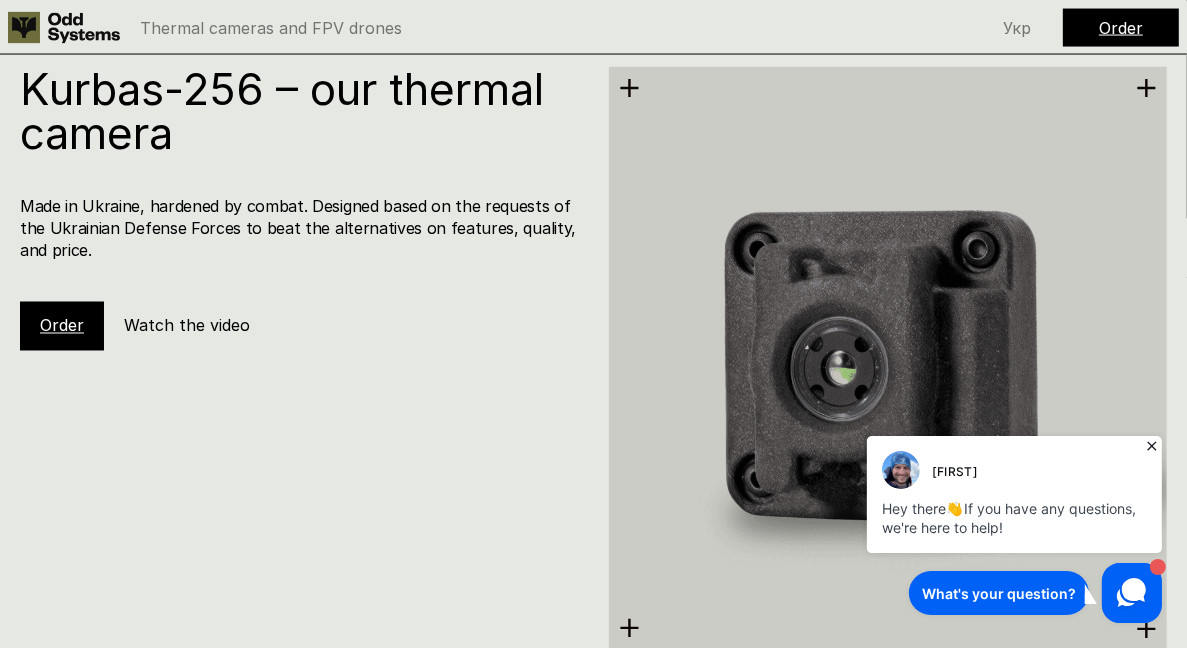 click on "Kurbas-256 – our thermal camera" at bounding box center [299, 110] 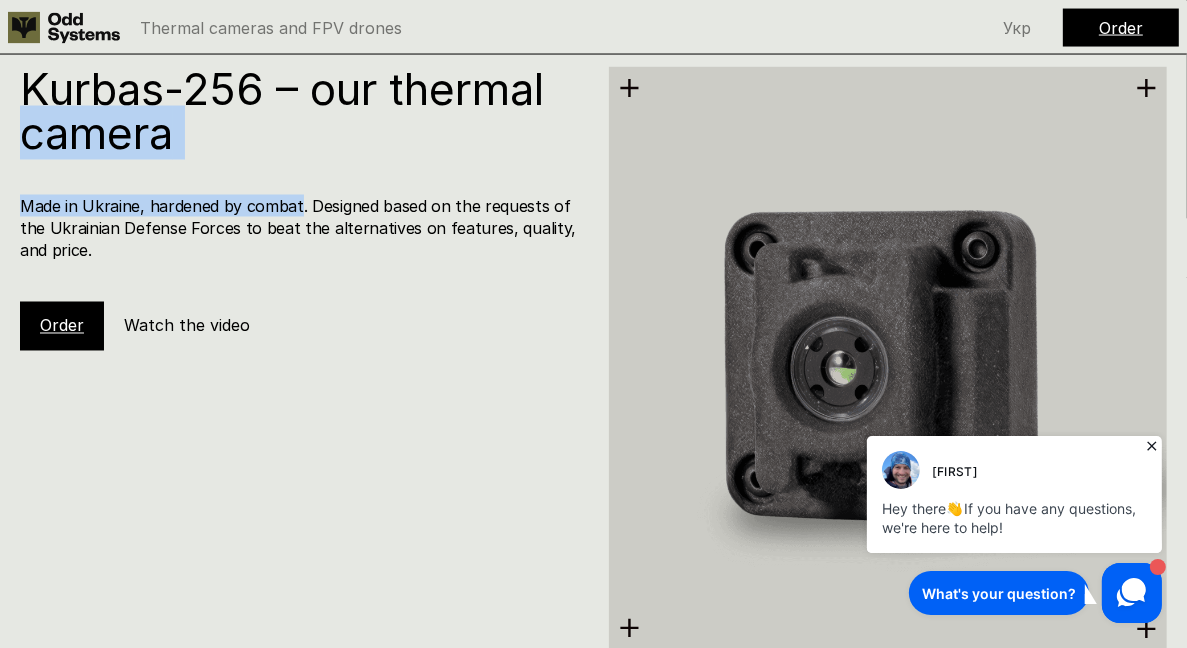 drag, startPoint x: 163, startPoint y: 105, endPoint x: 271, endPoint y: 207, distance: 148.55302 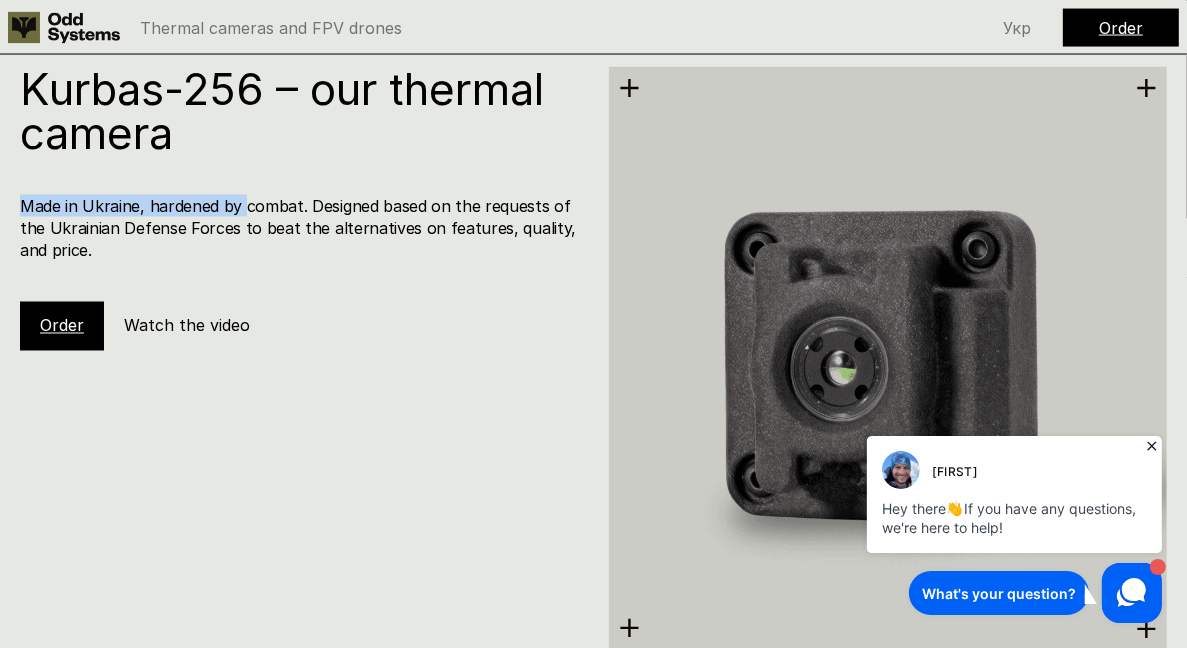 drag, startPoint x: 271, startPoint y: 207, endPoint x: 326, endPoint y: 245, distance: 66.85058 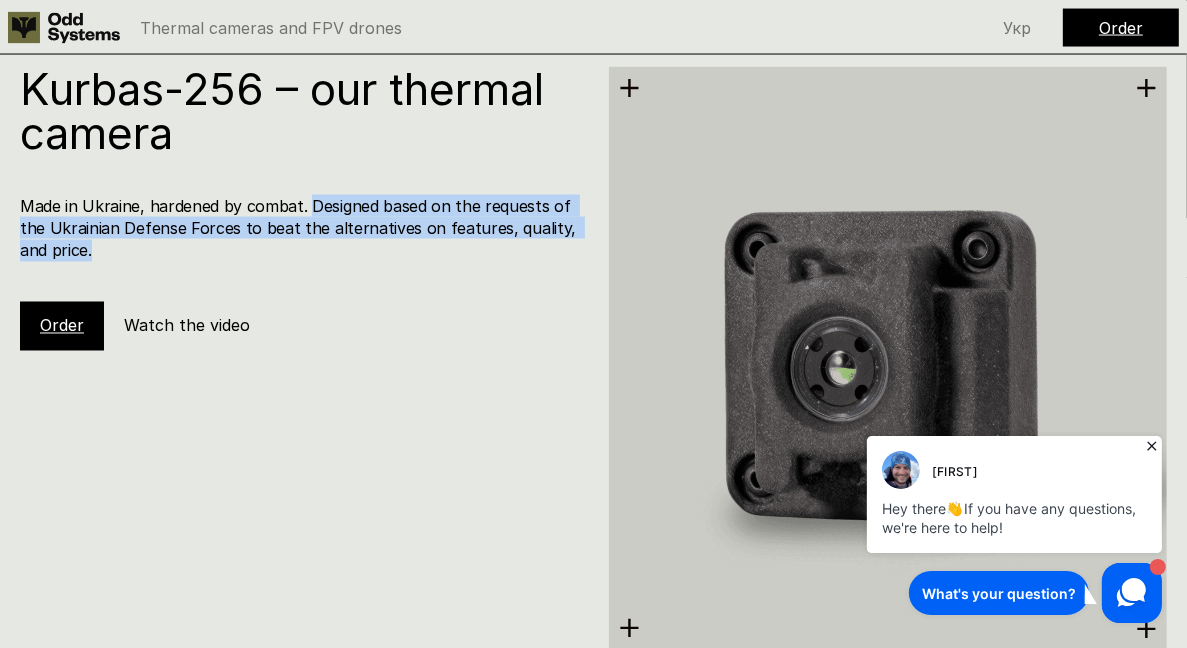 drag, startPoint x: 326, startPoint y: 245, endPoint x: 301, endPoint y: 157, distance: 91.48224 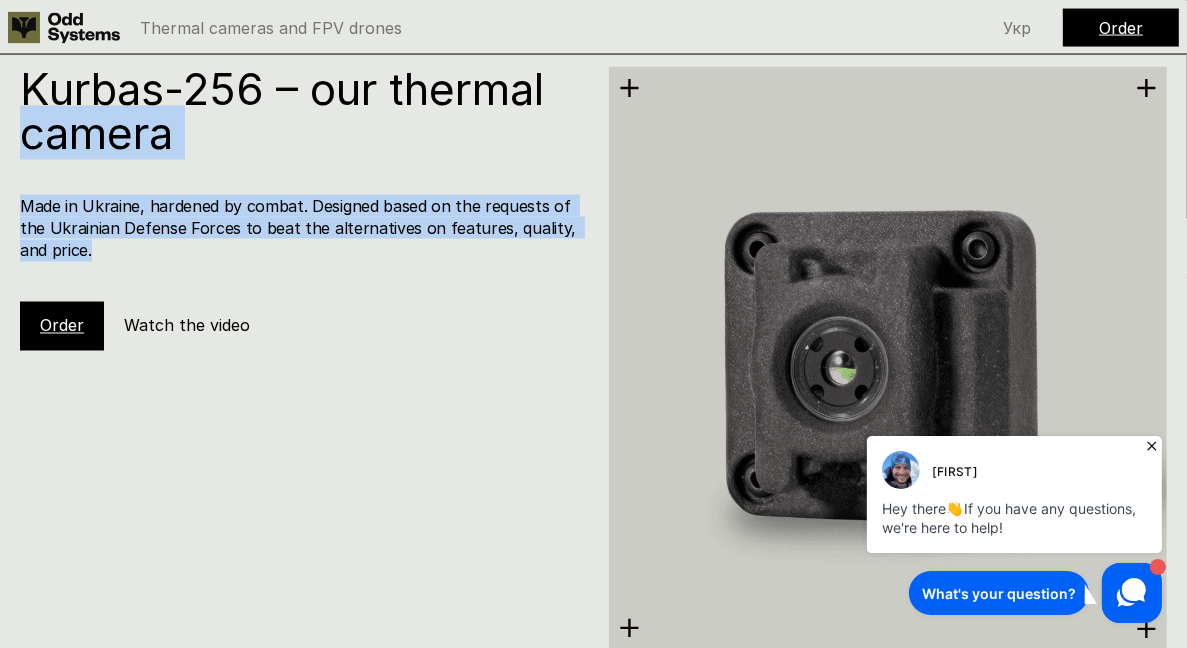 click on "Kurbas-256 – our thermal camera Made in [COUNTRY], hardened by combat. Designed based on the requests of the [COUNTRY] Defense Forces to beat the alternatives on features, quality, and price.  Order Watch the video" at bounding box center (309, 208) 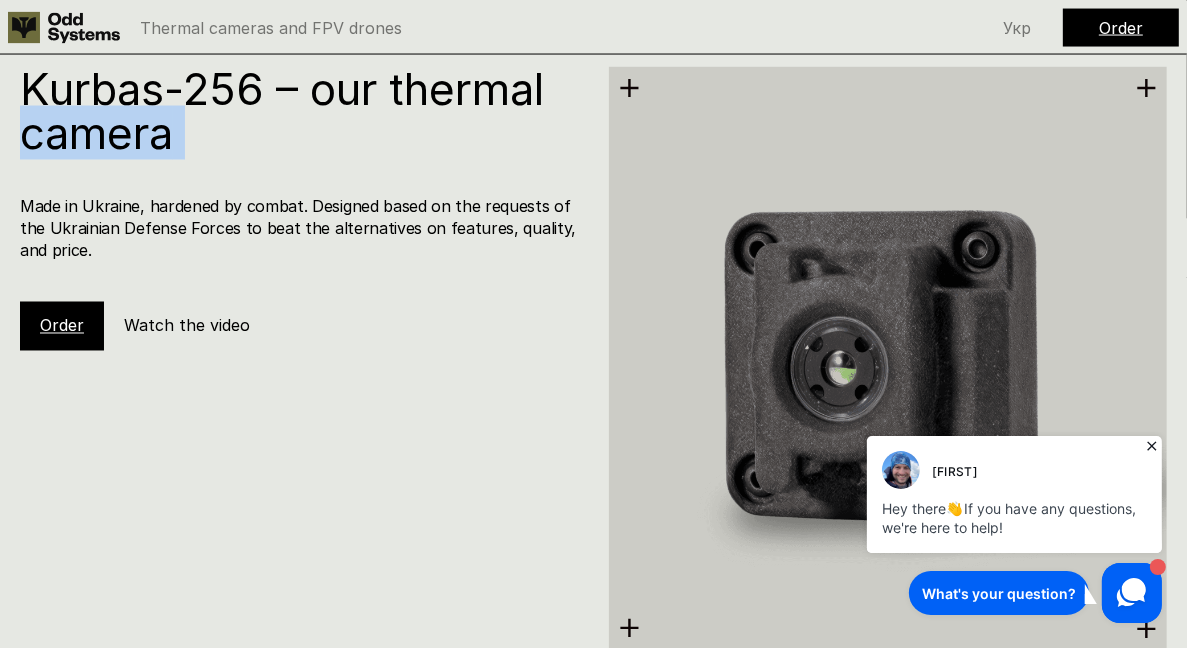 drag, startPoint x: 301, startPoint y: 157, endPoint x: 371, endPoint y: 260, distance: 124.53513 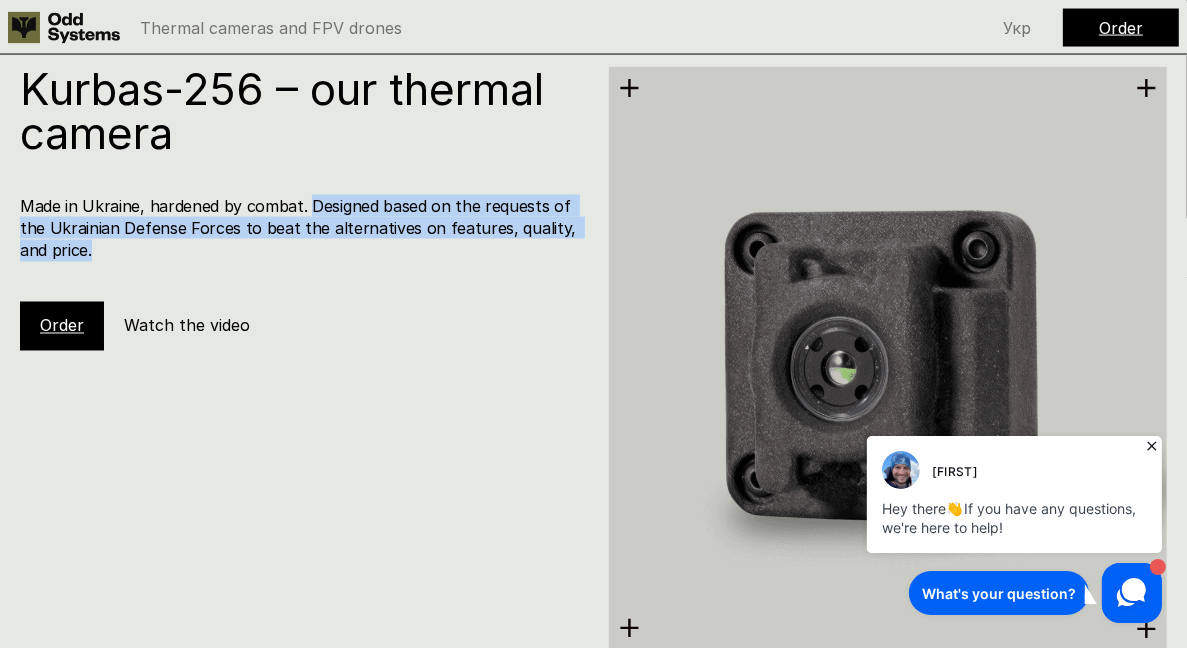 drag, startPoint x: 371, startPoint y: 260, endPoint x: 352, endPoint y: 171, distance: 91.00549 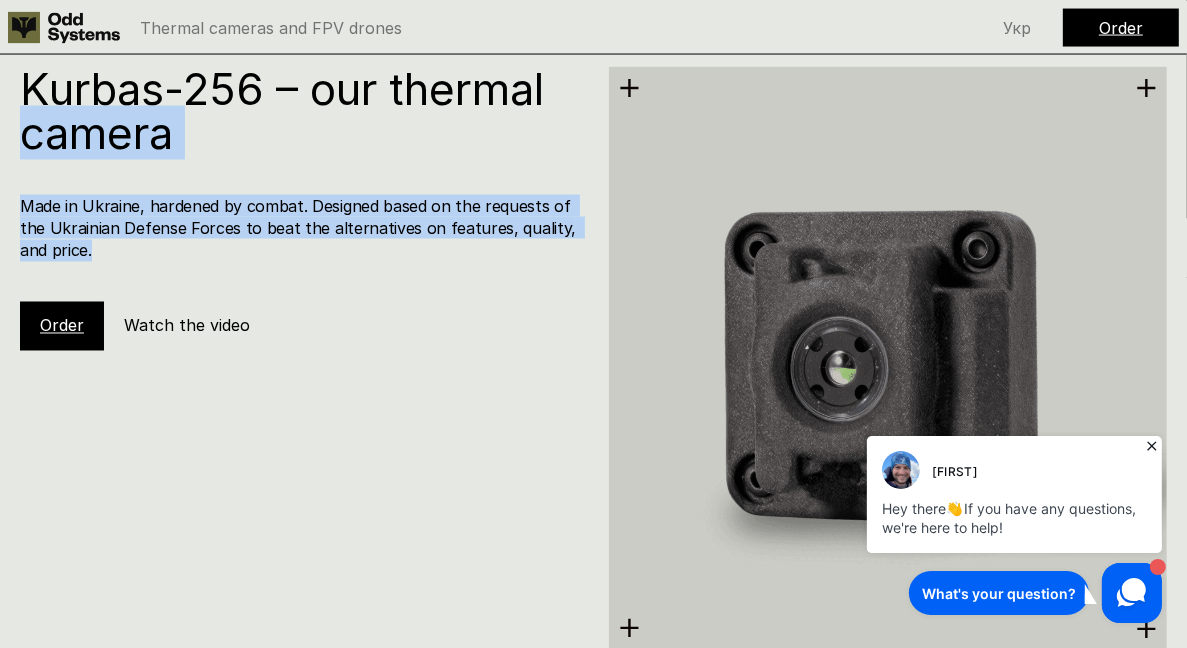 click on "Kurbas-256 – our thermal camera Made in [COUNTRY], hardened by combat. Designed based on the requests of the [COUNTRY] Defense Forces to beat the alternatives on features, quality, and price.  Order Watch the video" at bounding box center [309, 208] 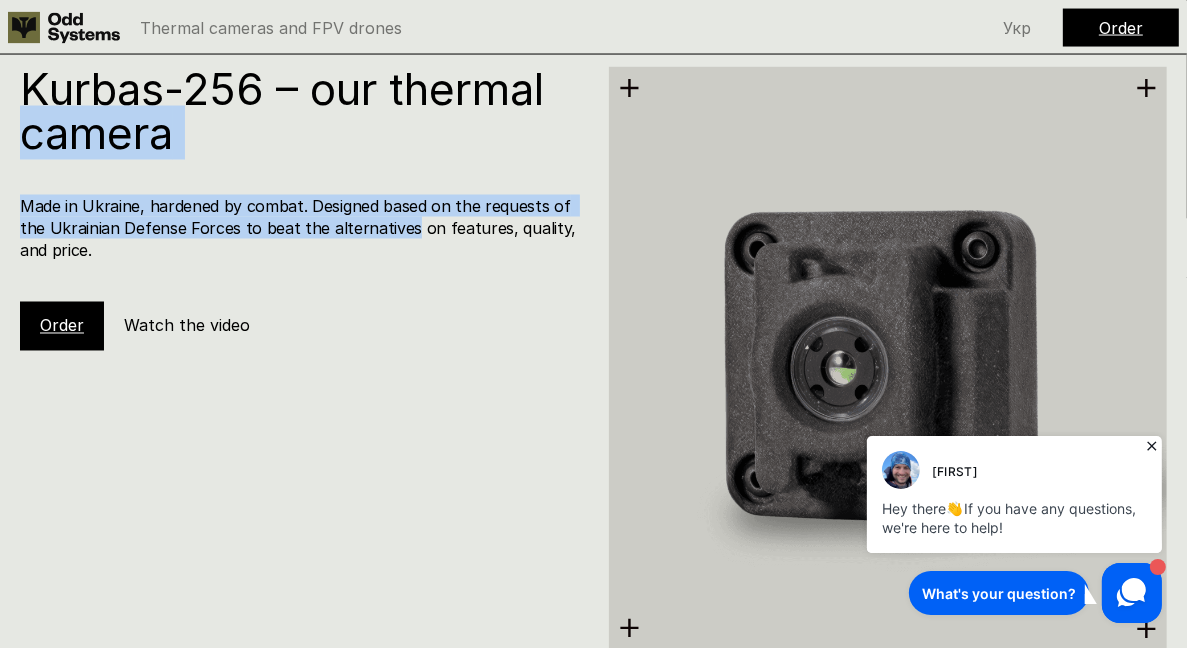 drag, startPoint x: 352, startPoint y: 171, endPoint x: 384, endPoint y: 255, distance: 89.88882 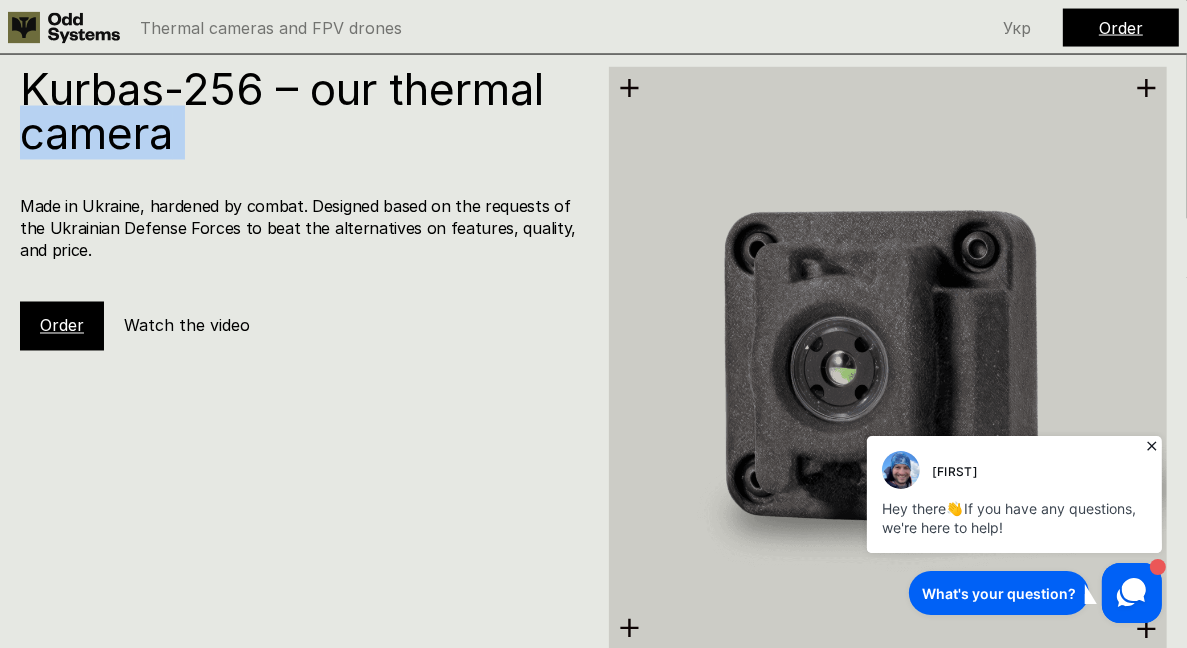 click on "Made in Ukraine, hardened by combat. Designed based on the requests of the Ukrainian Defense Forces to beat the alternatives on features, quality, and price." at bounding box center [299, 227] 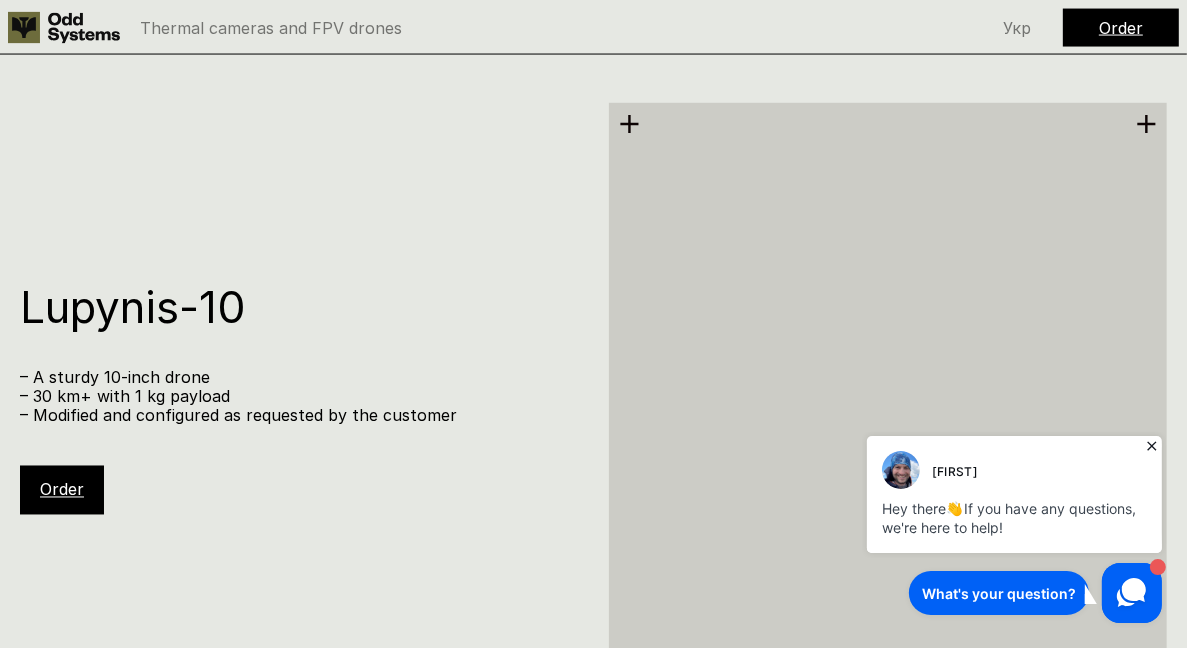 scroll, scrollTop: 8835, scrollLeft: 0, axis: vertical 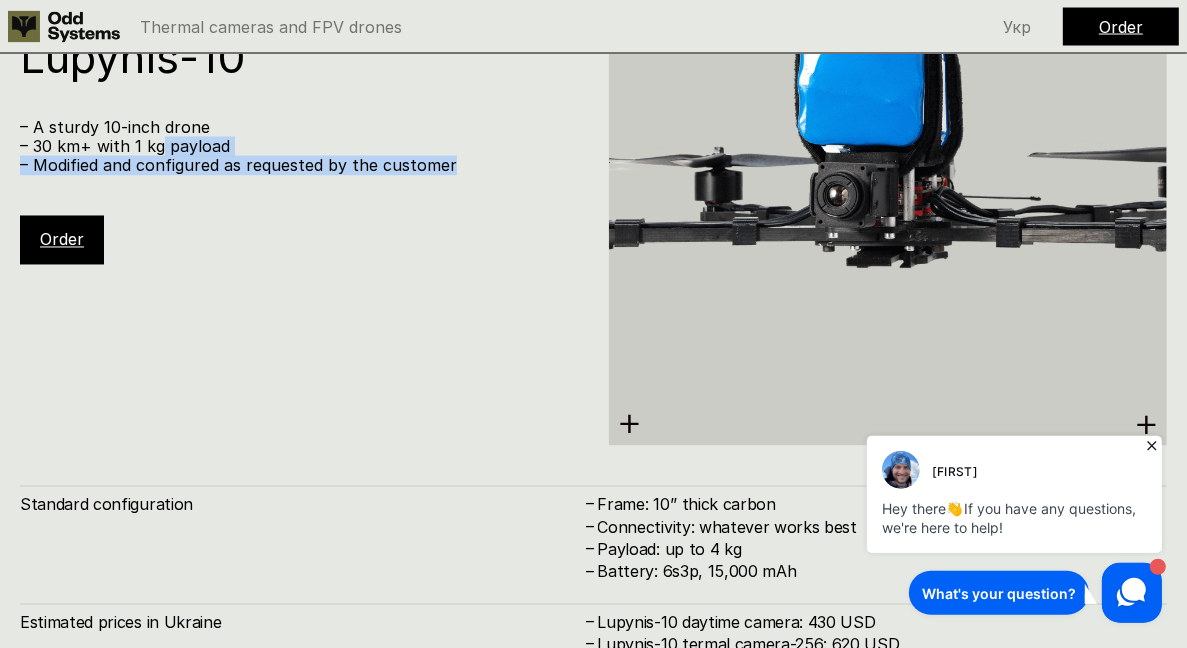 drag, startPoint x: 158, startPoint y: 145, endPoint x: 338, endPoint y: 186, distance: 184.6104 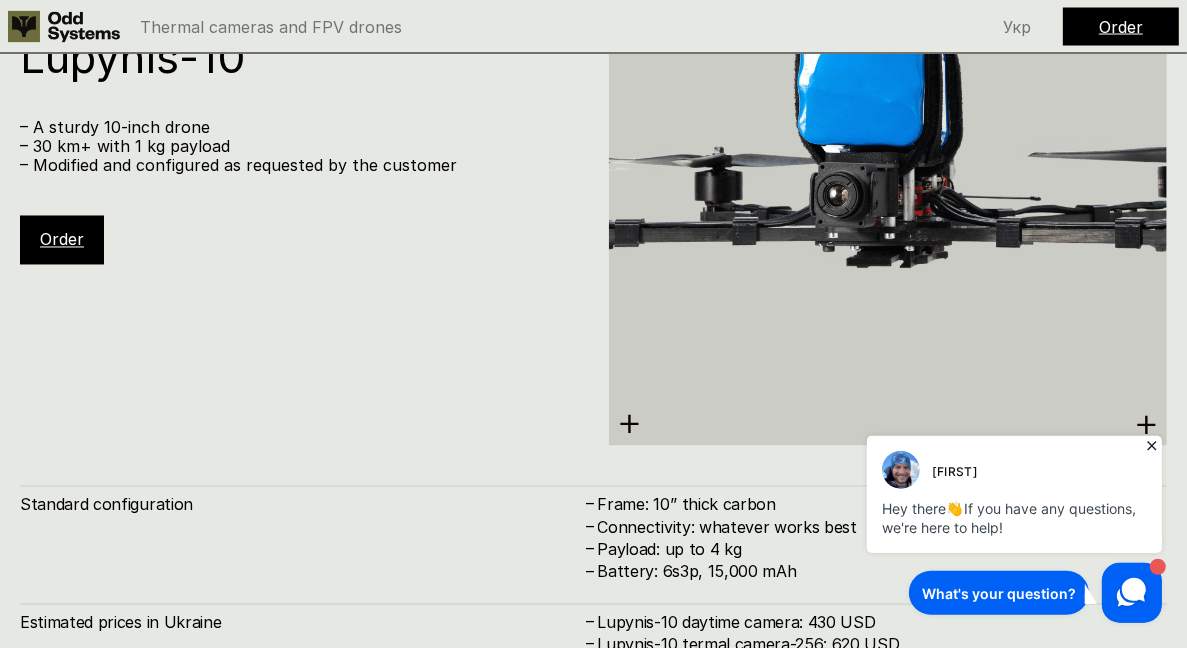 click on "Lupynis-10 – A sturdy 10-inch drone  – 30 km+ with 1 kg payload – Modified and configured as requested by the customer Order" at bounding box center (309, 150) 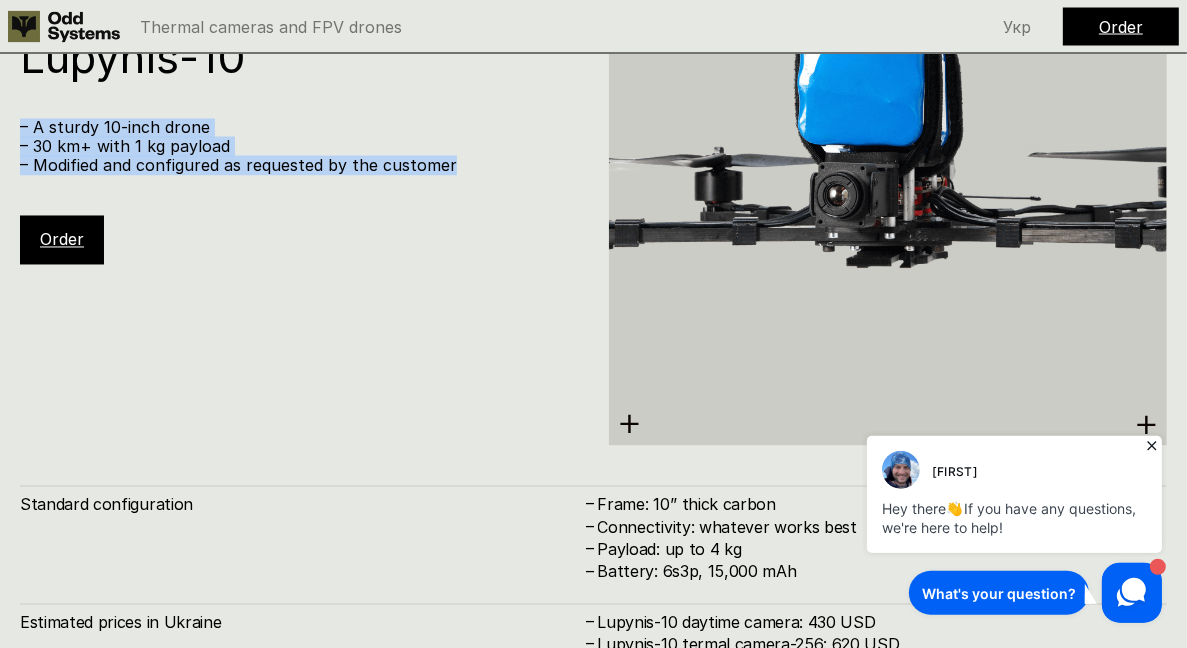 drag, startPoint x: 338, startPoint y: 186, endPoint x: 228, endPoint y: 104, distance: 137.20058 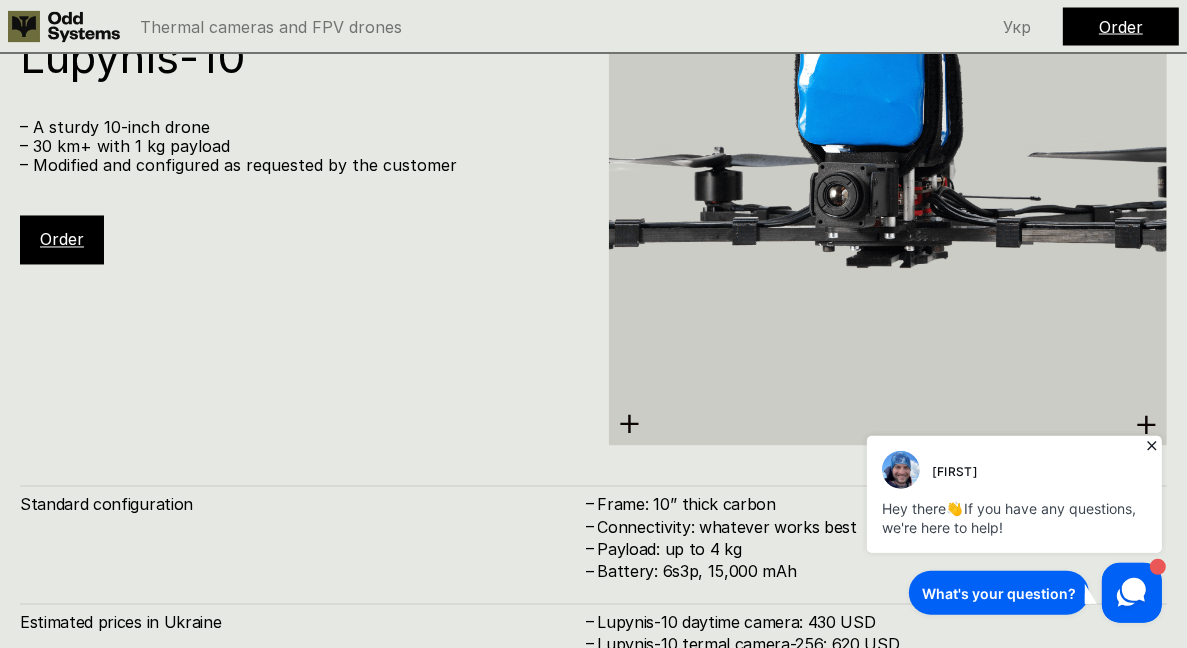 click on "Lupynis-10 – A sturdy 10-inch drone  – 30 km+ with 1 kg payload – Modified and configured as requested by the customer Order" at bounding box center (309, 150) 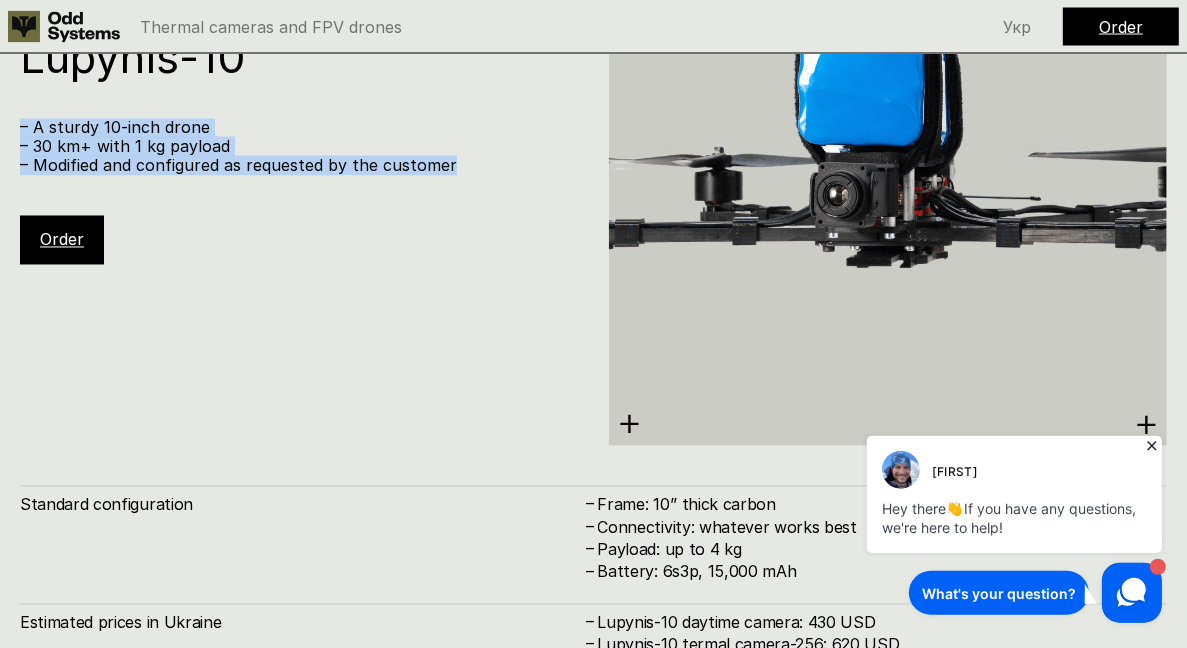 drag, startPoint x: 228, startPoint y: 104, endPoint x: 342, endPoint y: 185, distance: 139.84634 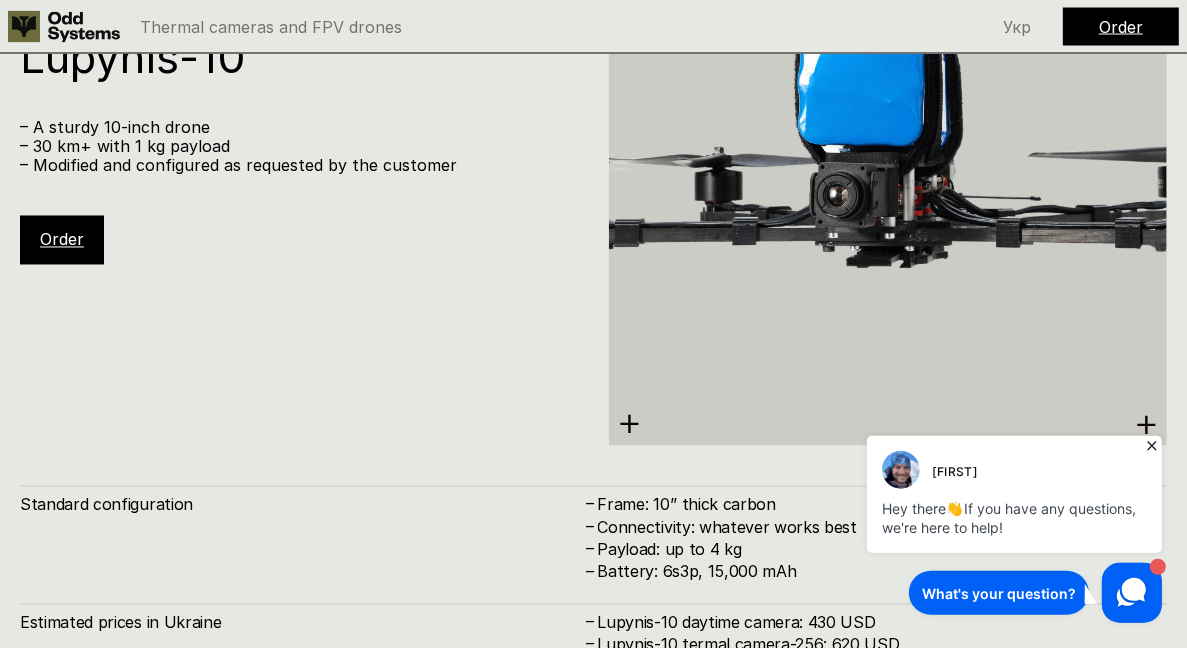 click on "Lupynis-10 – A sturdy 10-inch drone  – 30 km+ with 1 kg payload – Modified and configured as requested by the customer Order" at bounding box center (309, 150) 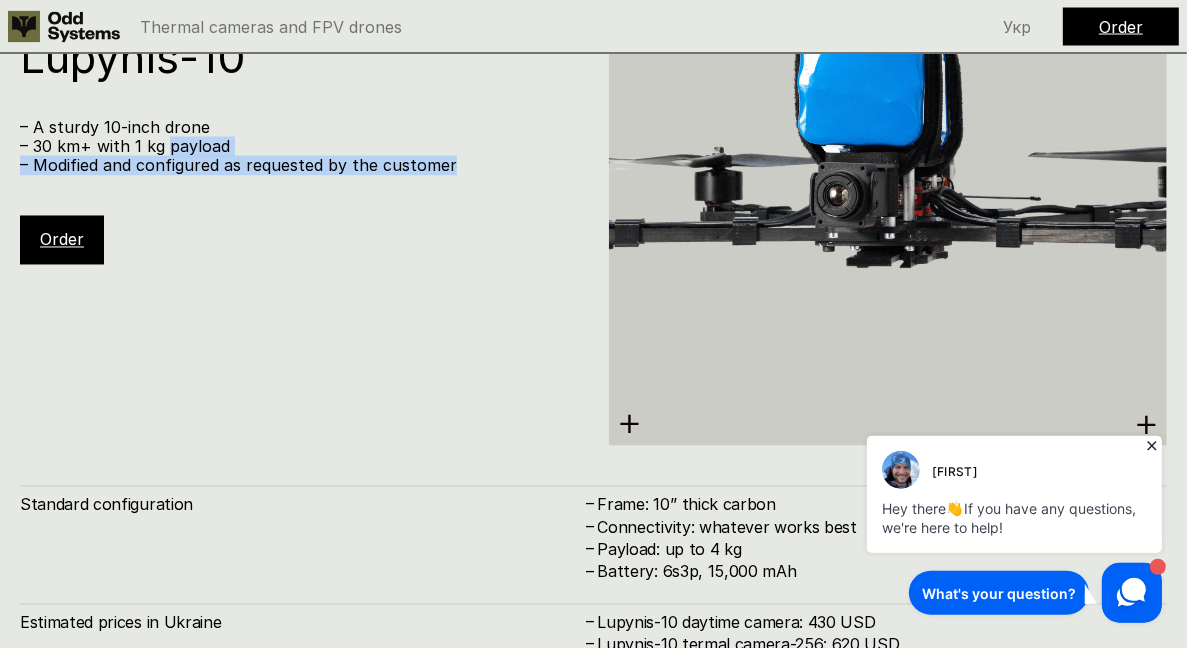 drag, startPoint x: 342, startPoint y: 185, endPoint x: 263, endPoint y: 133, distance: 94.57801 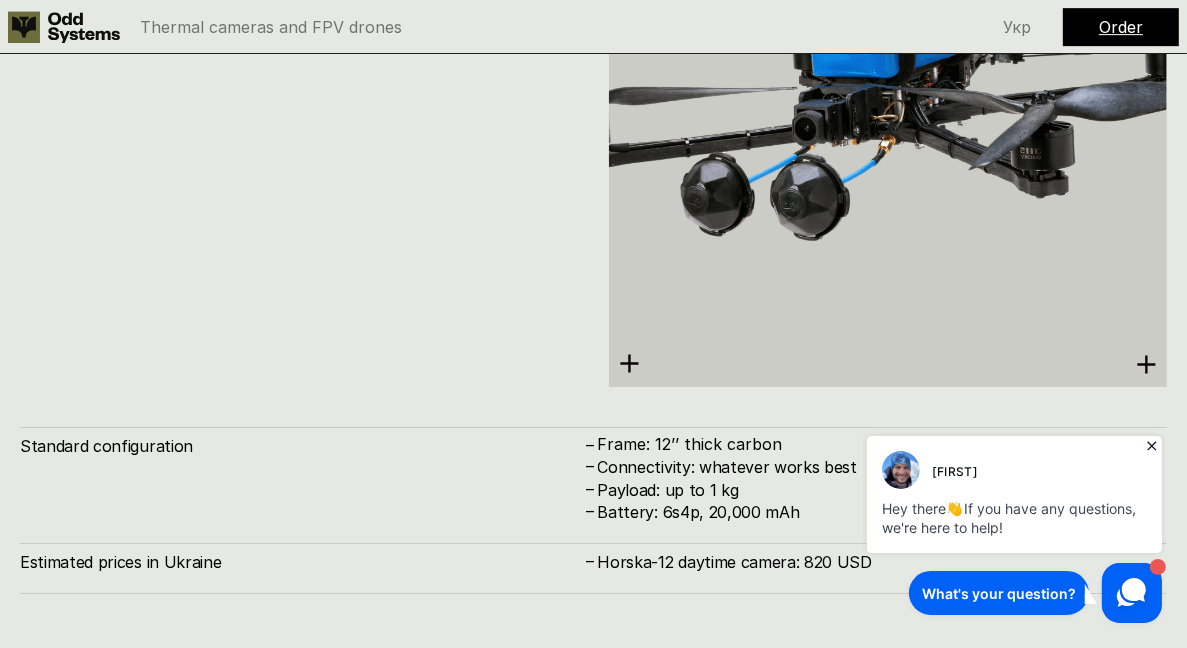 scroll, scrollTop: 11261, scrollLeft: 0, axis: vertical 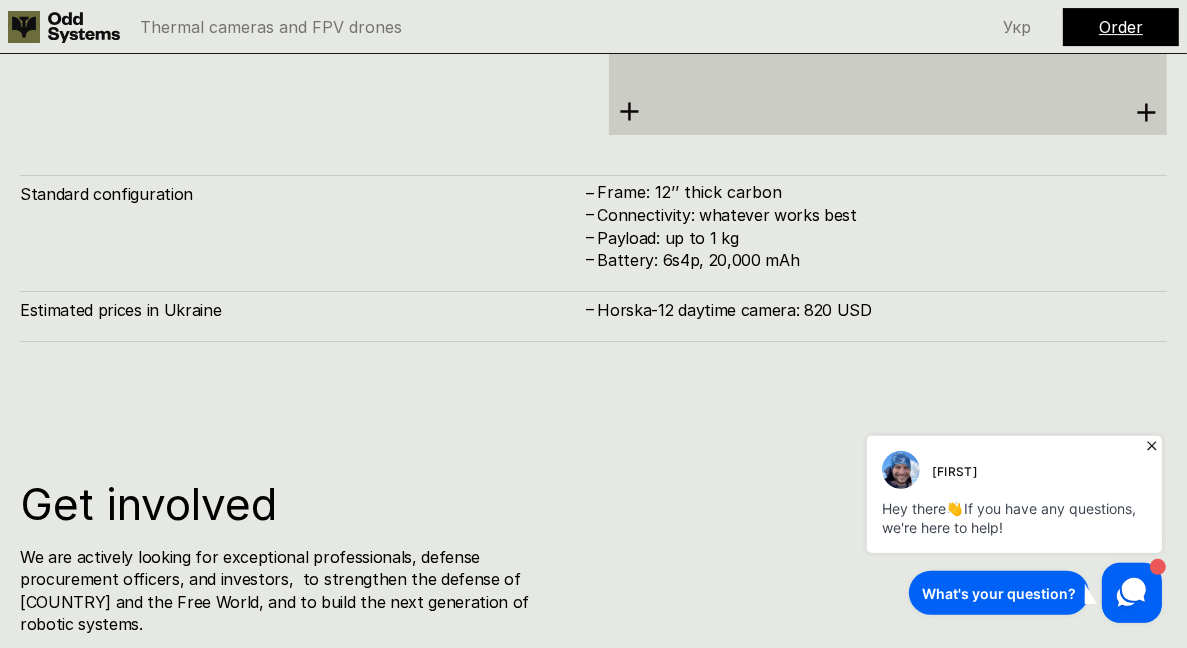 click on "Horska-12 – An aerial interceptor of ISR drones – Up to 45 minutes of endurance – Speed up to 150 km/hr Order" at bounding box center [593, -162] 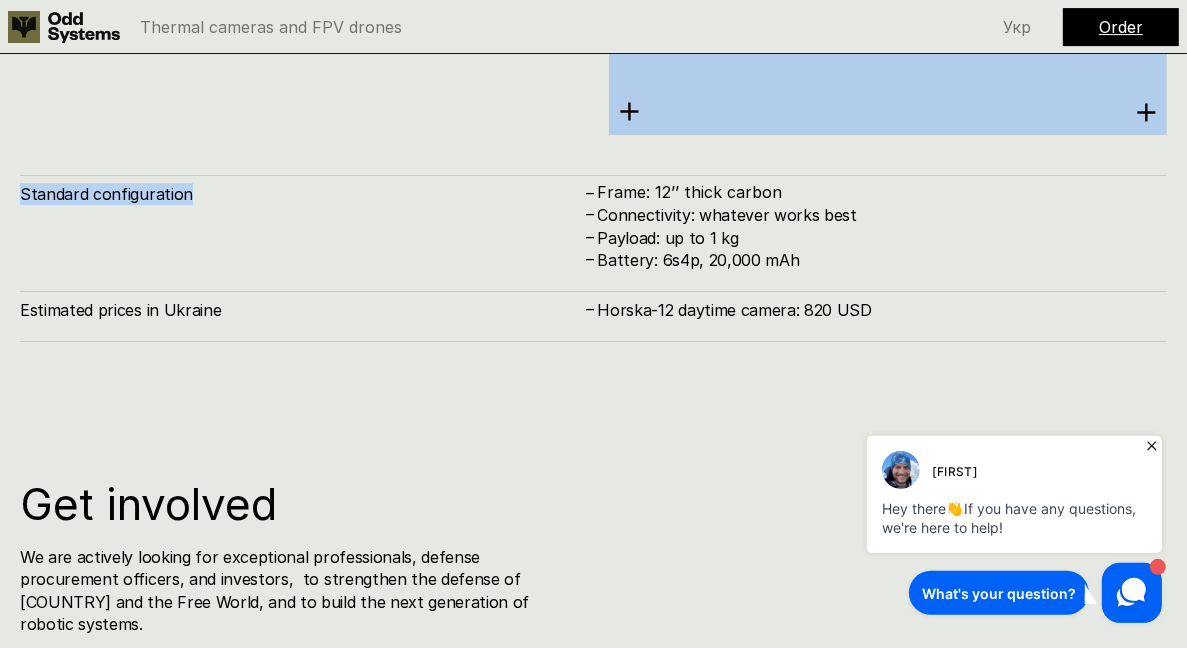 drag, startPoint x: 263, startPoint y: 133, endPoint x: 298, endPoint y: 250, distance: 122.12289 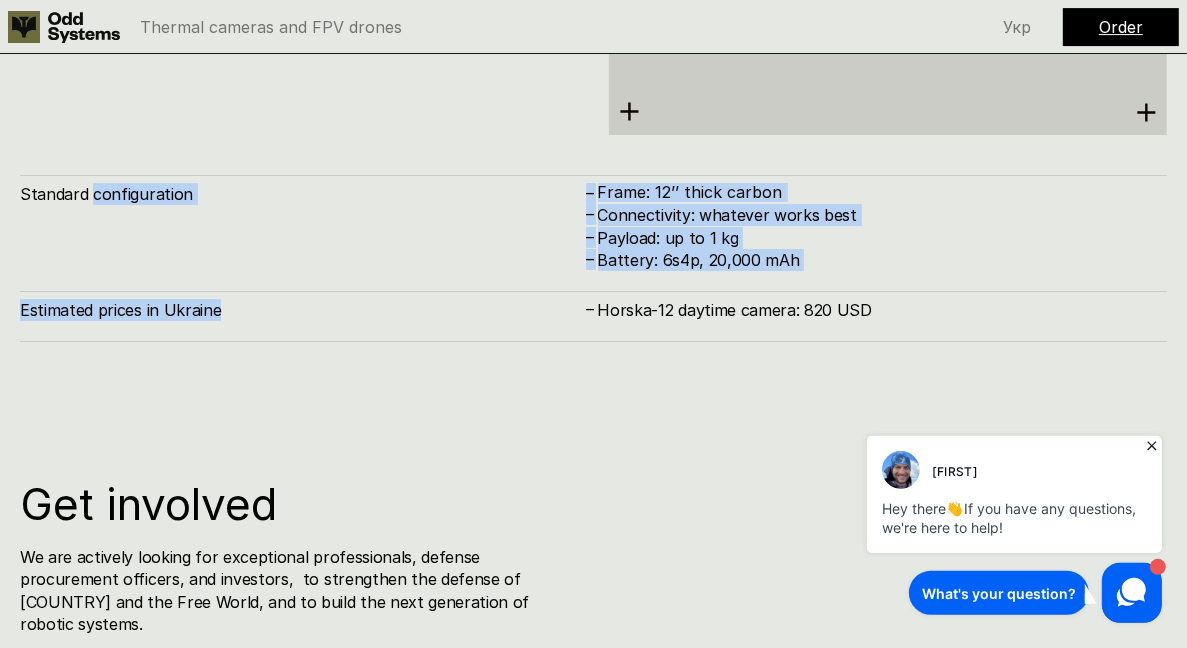 drag, startPoint x: 298, startPoint y: 250, endPoint x: 324, endPoint y: 324, distance: 78.434685 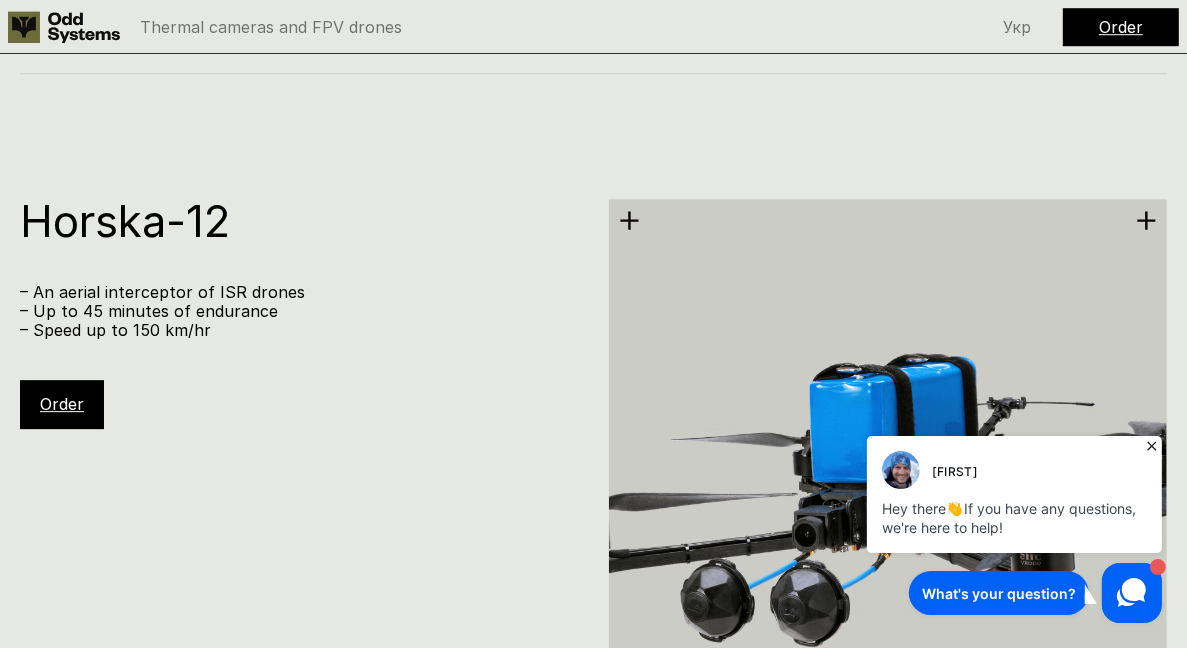 scroll, scrollTop: 10600, scrollLeft: 0, axis: vertical 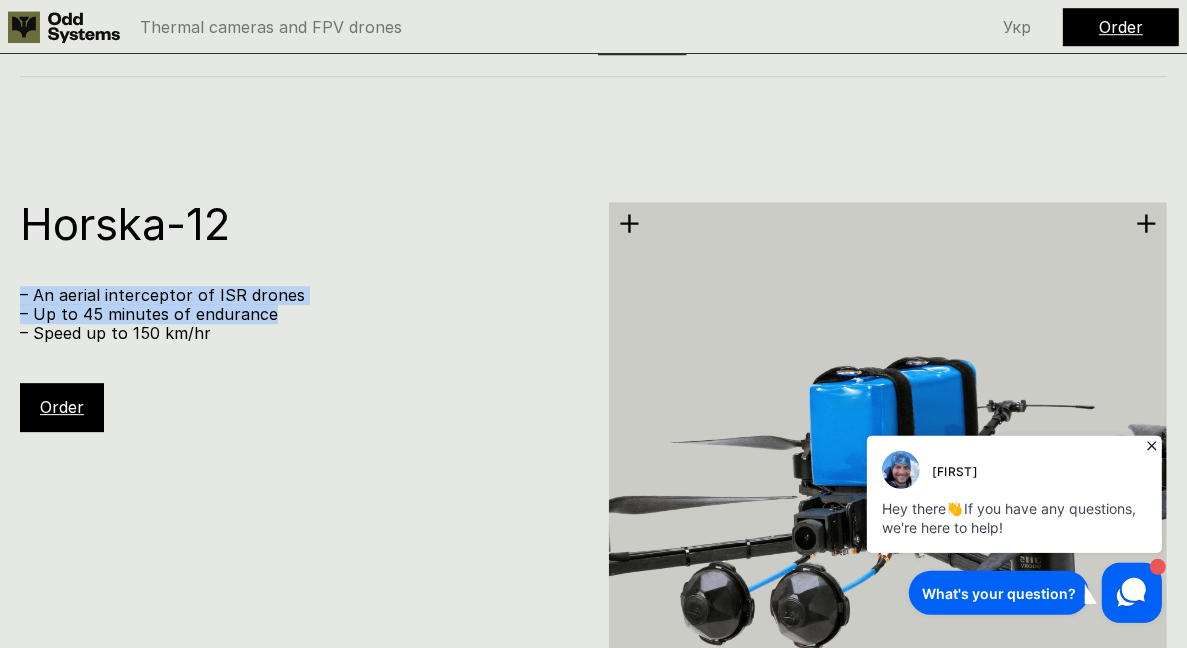 drag, startPoint x: 324, startPoint y: 324, endPoint x: 300, endPoint y: 213, distance: 113.56496 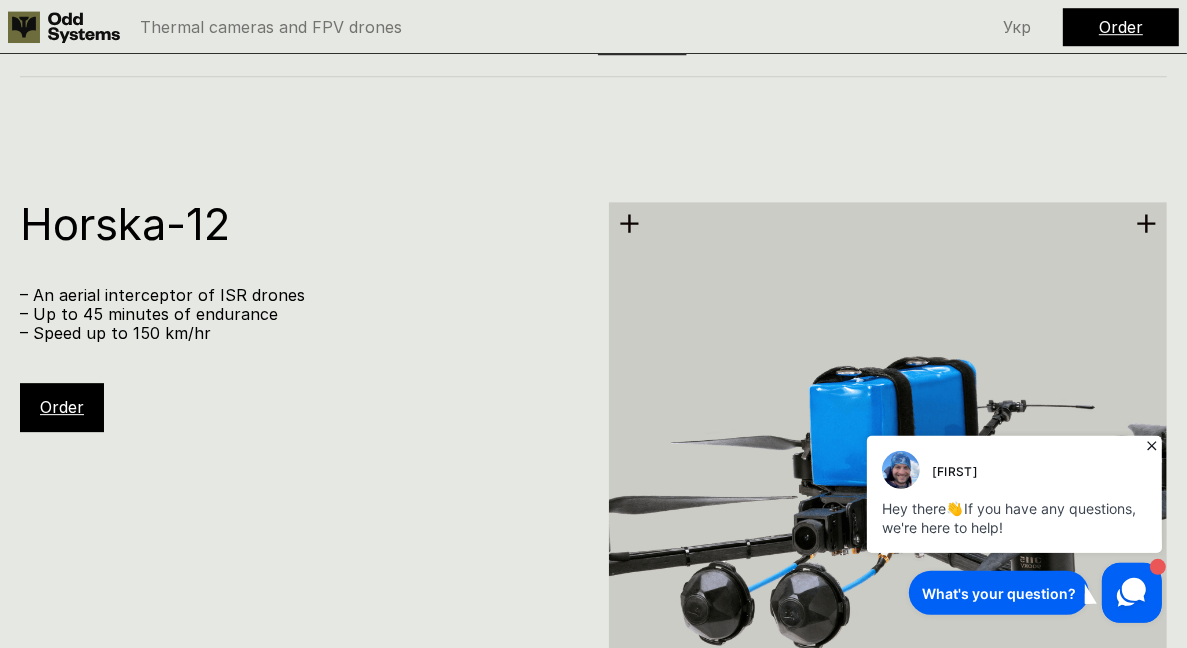 click on "Horska-12" at bounding box center (299, 224) 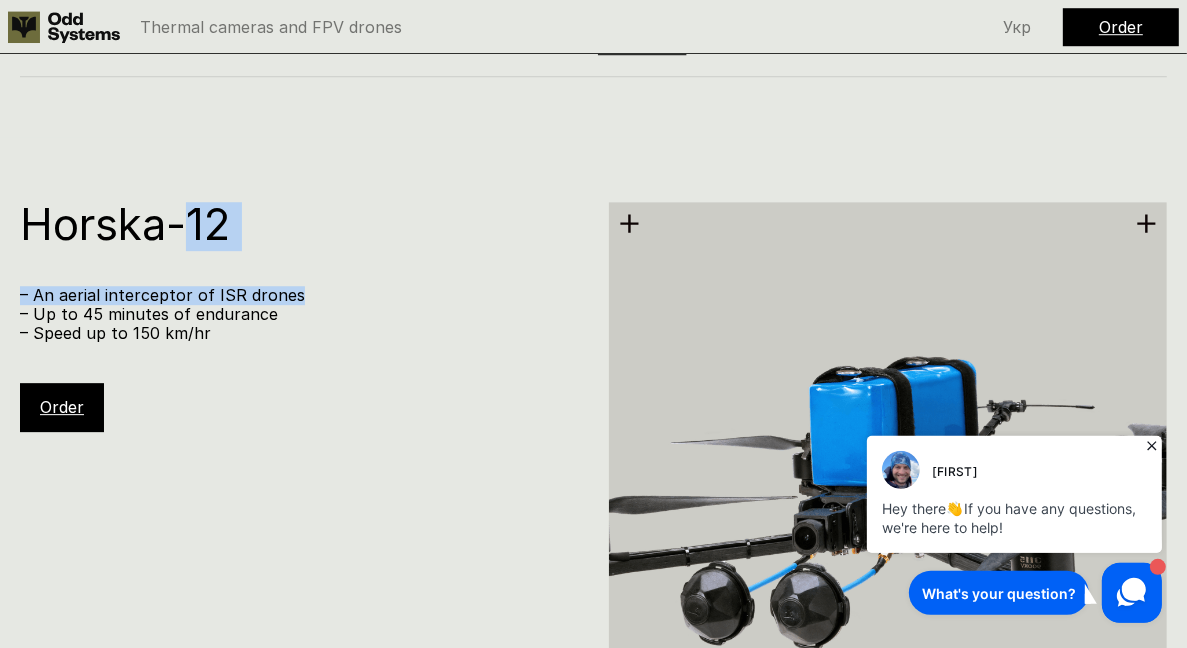 drag, startPoint x: 300, startPoint y: 213, endPoint x: 317, endPoint y: 325, distance: 113.28283 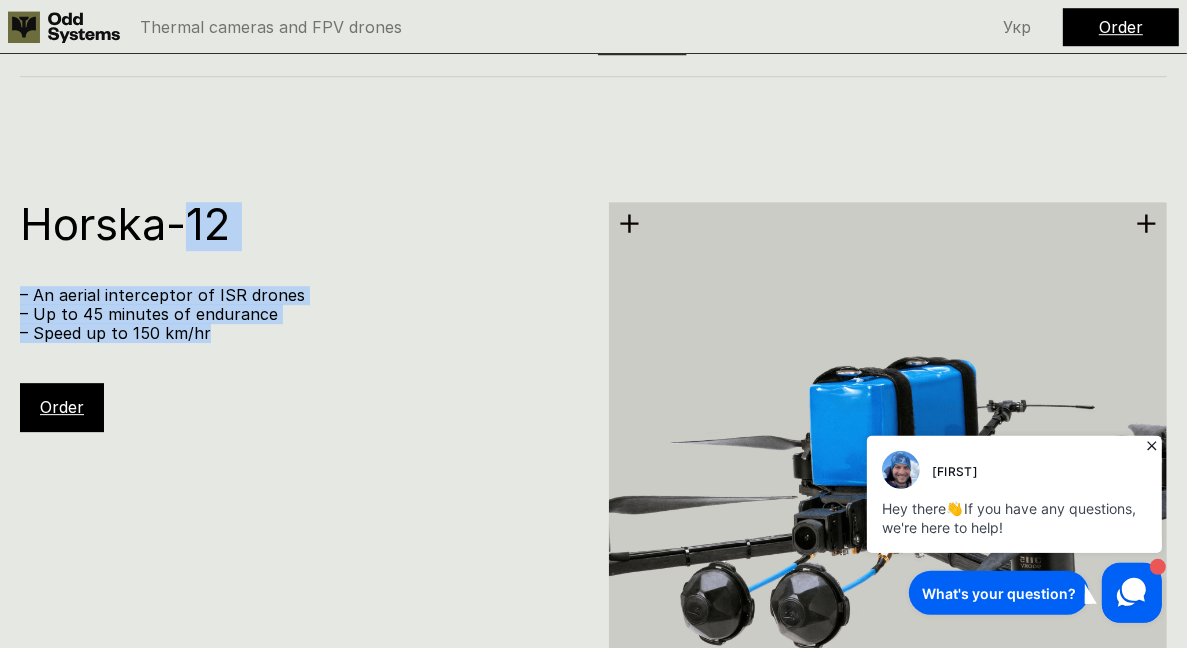 click on "– Speed up to 150 km/hr" at bounding box center [299, 333] 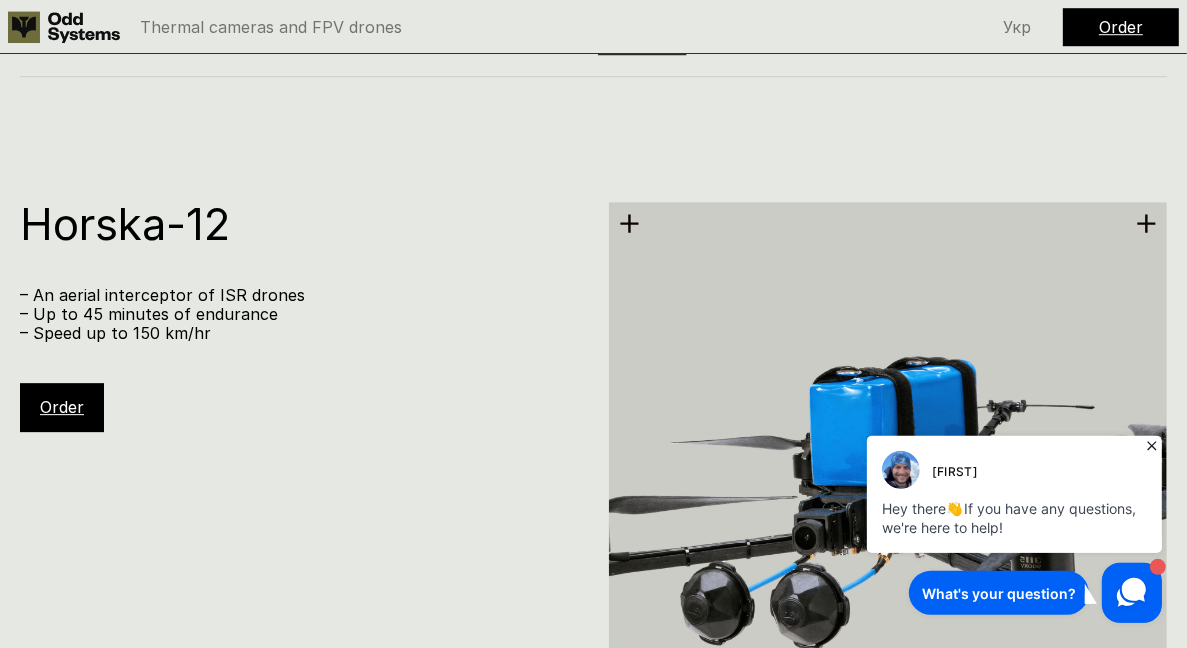 click on "Horska-12 – An aerial interceptor of ISR drones – Up to 45 minutes of endurance – Speed up to 150 km/hr Order Standard configuration –  Frame: 12’’ thick carbon –  Connectivity: whatever works best –  Payload: up to 1 kg –  Battery: 6s4p, 20,000 mAh Estimated prices in [COUNTRY] –  Horska-12 daytime camera: 820 USD" at bounding box center [593, 600] 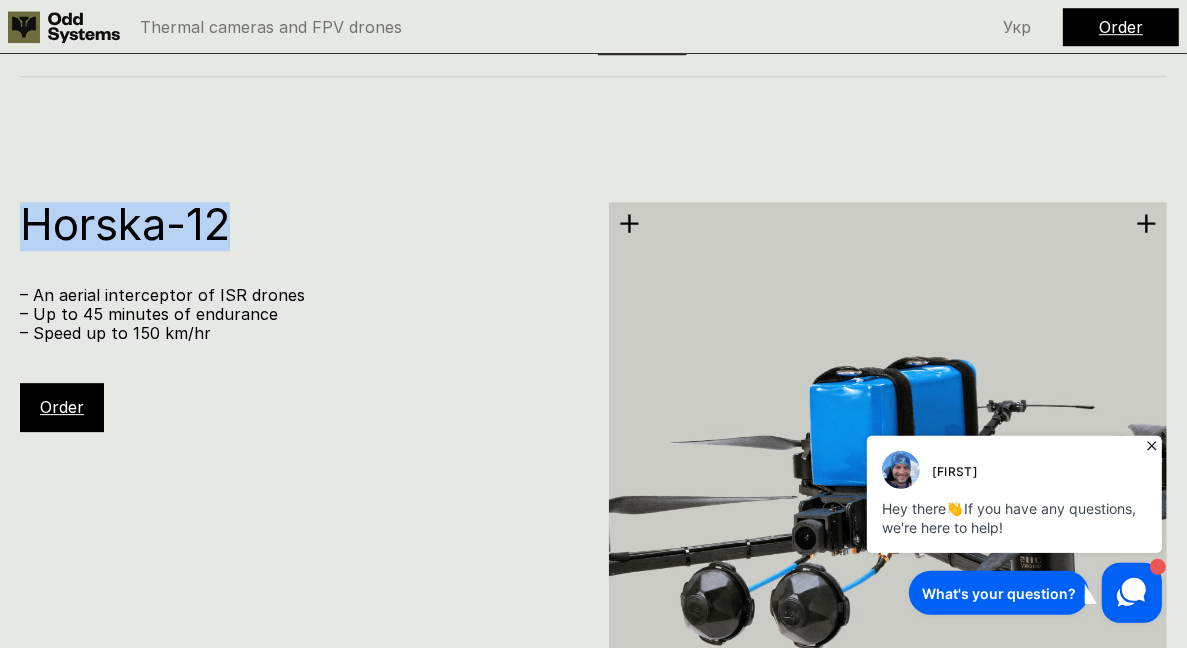 drag, startPoint x: 298, startPoint y: 191, endPoint x: 318, endPoint y: 289, distance: 100.02 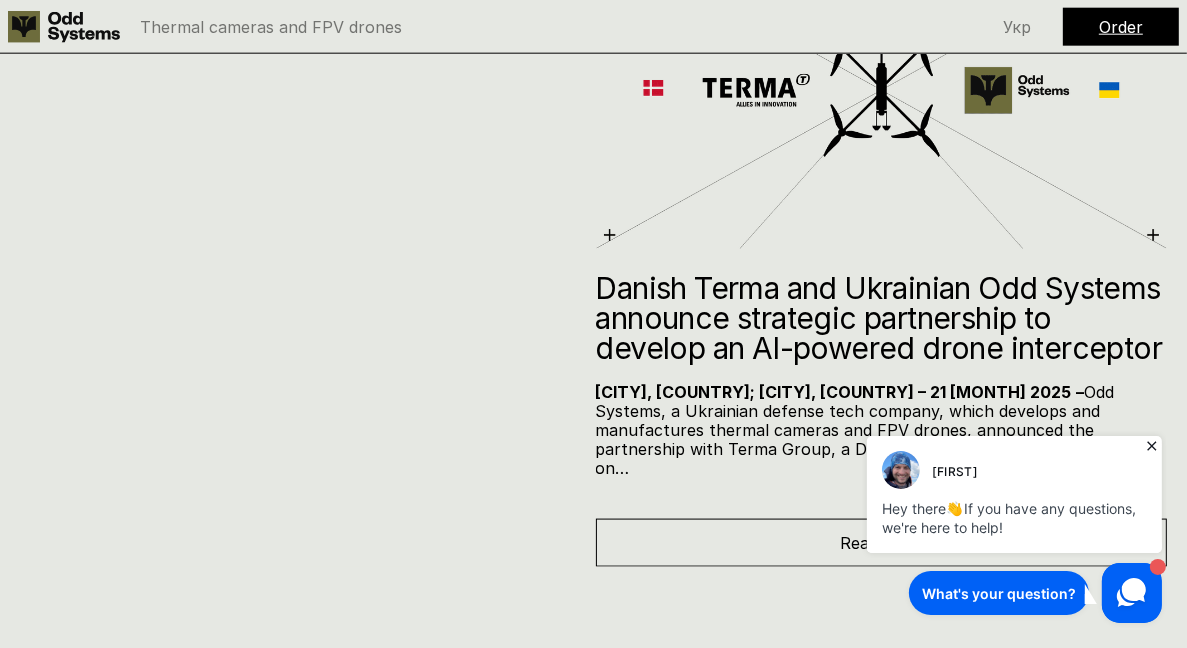 scroll, scrollTop: 14032, scrollLeft: 0, axis: vertical 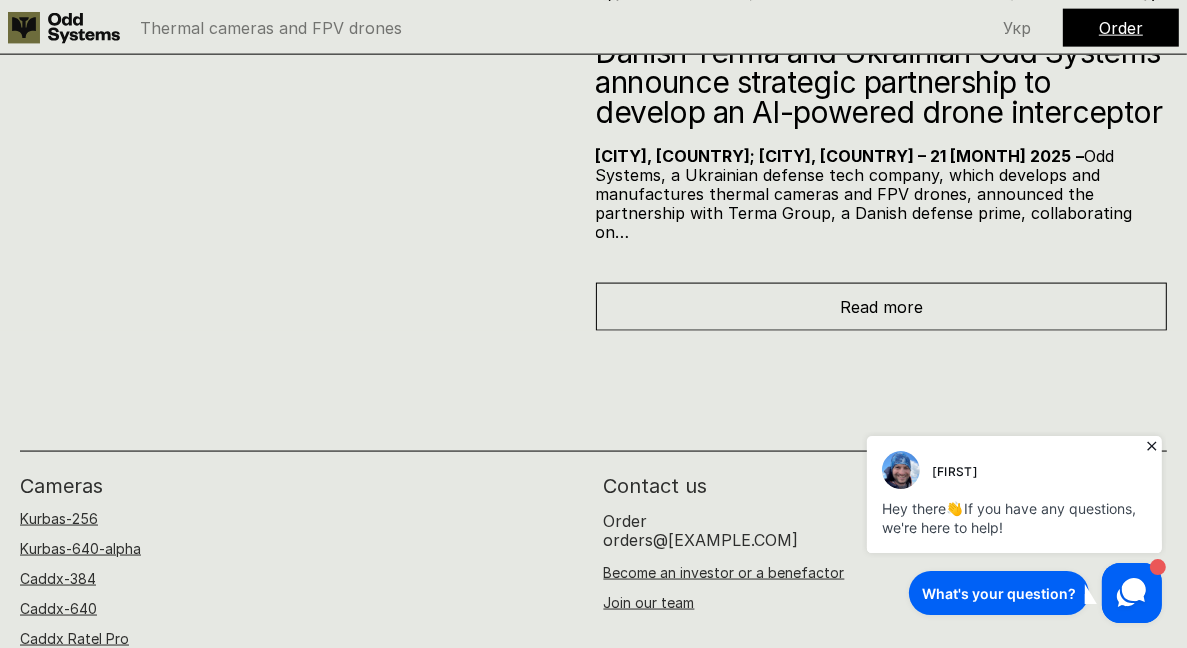 click on "Read more" at bounding box center (882, 306) 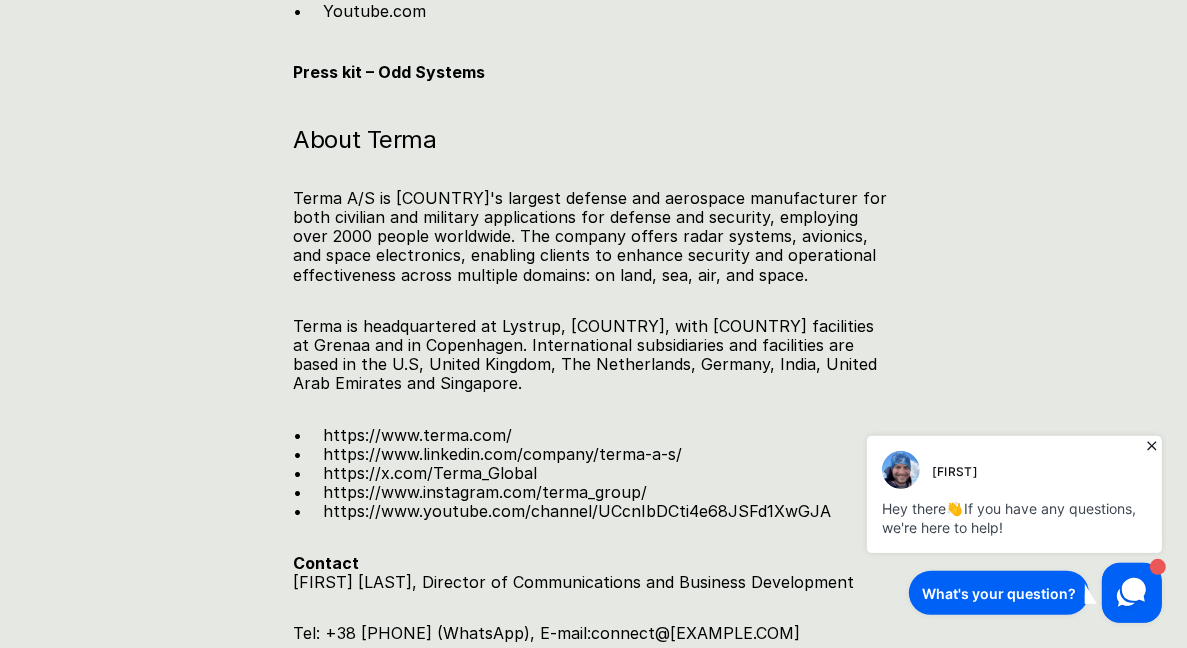 scroll, scrollTop: 3264, scrollLeft: 0, axis: vertical 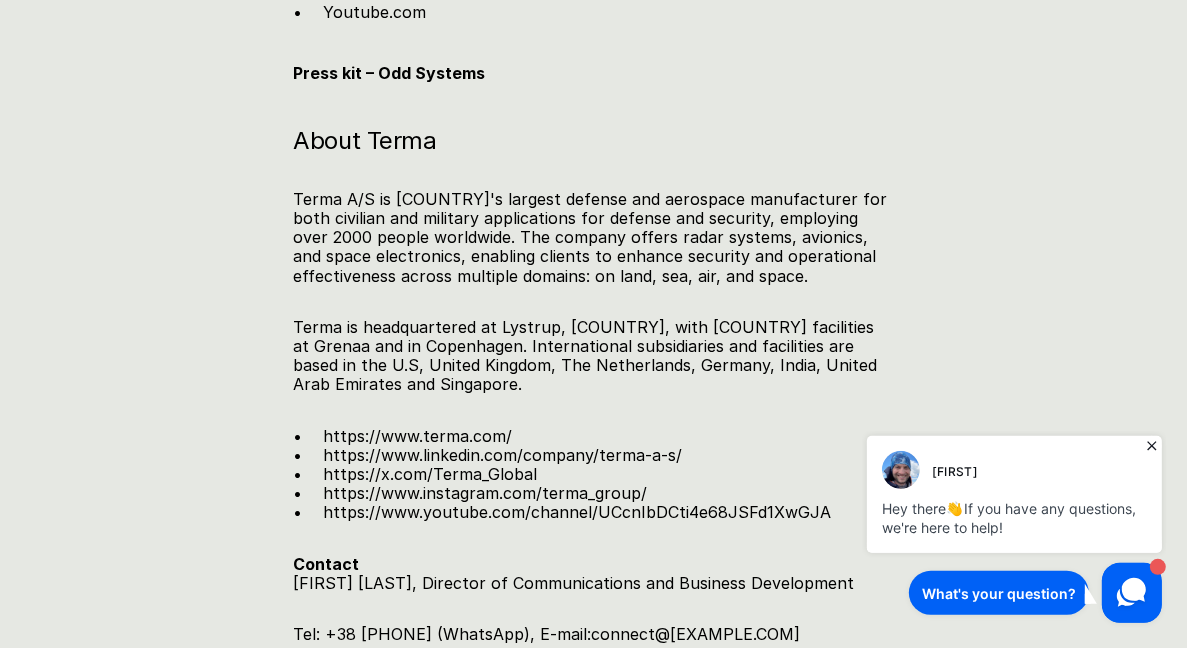 click on "Terma A/S is [COUNTRY]'s largest defense and aerospace manufacturer for both civilian and military applications for defense and security, employing over 2000 people worldwide. The company offers radar systems, avionics, and space electronics, enabling clients to enhance security and operational effectiveness across multiple domains: on land, sea, air, and space." at bounding box center (593, 239) 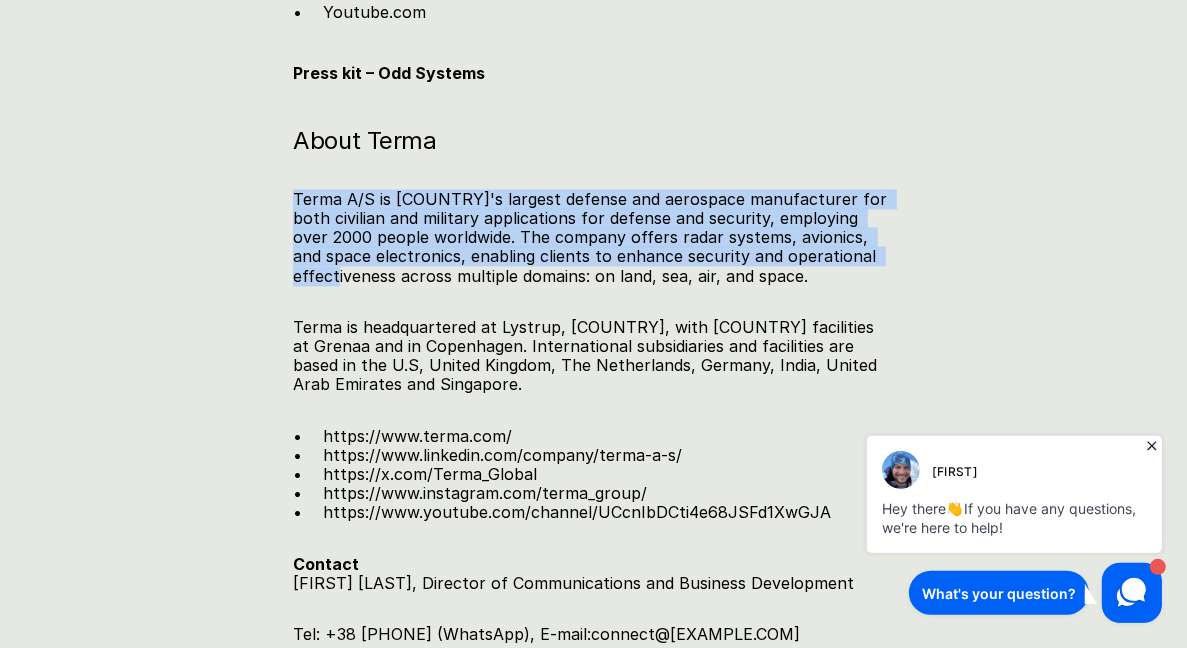 drag, startPoint x: 845, startPoint y: 242, endPoint x: 762, endPoint y: 157, distance: 118.80236 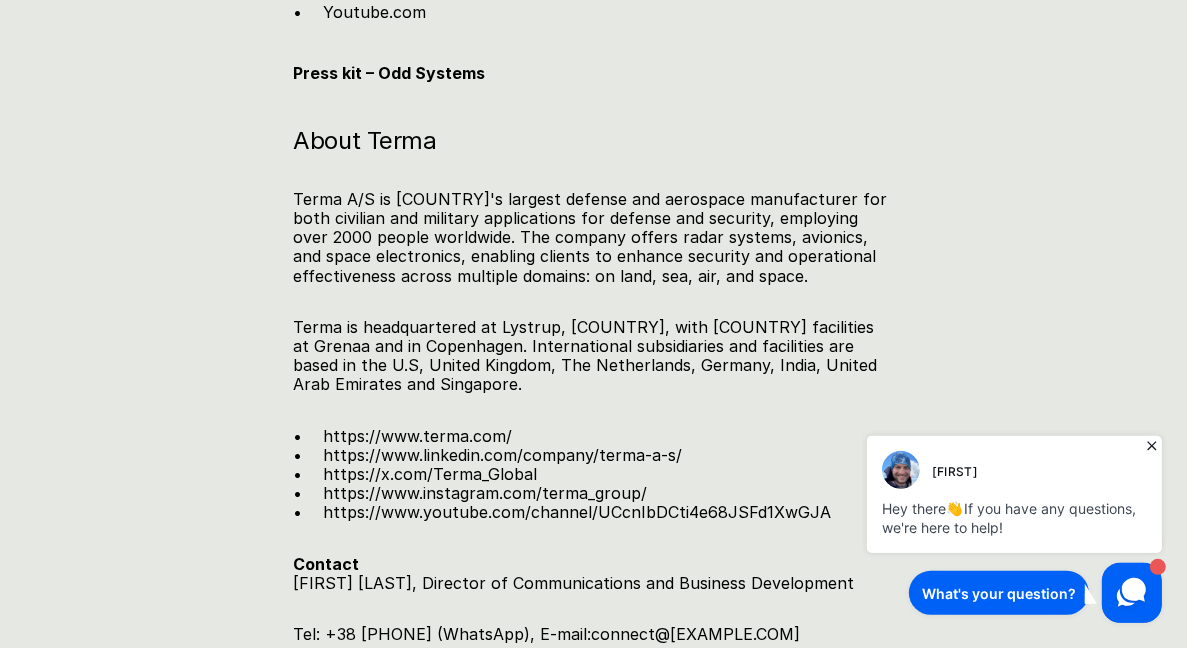 click on "[CITY], [COUNTRY]; [CITY], [COUNTRY] – 21 [MONTH] 2025   –  Odd Systems, a [COUNTRY] defense tech company, which develops and manufactures thermal cameras and FPV drones, announced the partnership with Terma Group, a [COUNTRY] defense prime, collaborating on a low-cost, AI-powered drone interceptor.  As the largest defense company in [COUNTRY] which operates in all key domains – air, sea, land, space – Terma brings decades of expertise producing a wide range of solutions for defense. It is especially renown for its capabilities as an integrator, and its work with various sensors. Odd Systems brings its expertise working with FPV drones, thermal cameras, and cooperation with [COUNTRY] Defense Forces to deliver a scalable and reliable platform for countering various drone threats which arise in the modern warfare. ​​About Odd Systems  Odd Systems OddSystems Linkedin Facebook Instagram Twitter/X Youtube.com Press kit – Odd Systems ​​About Terma  https://www.terma.com/   https://x.com/Terma_Global" at bounding box center [593, -808] 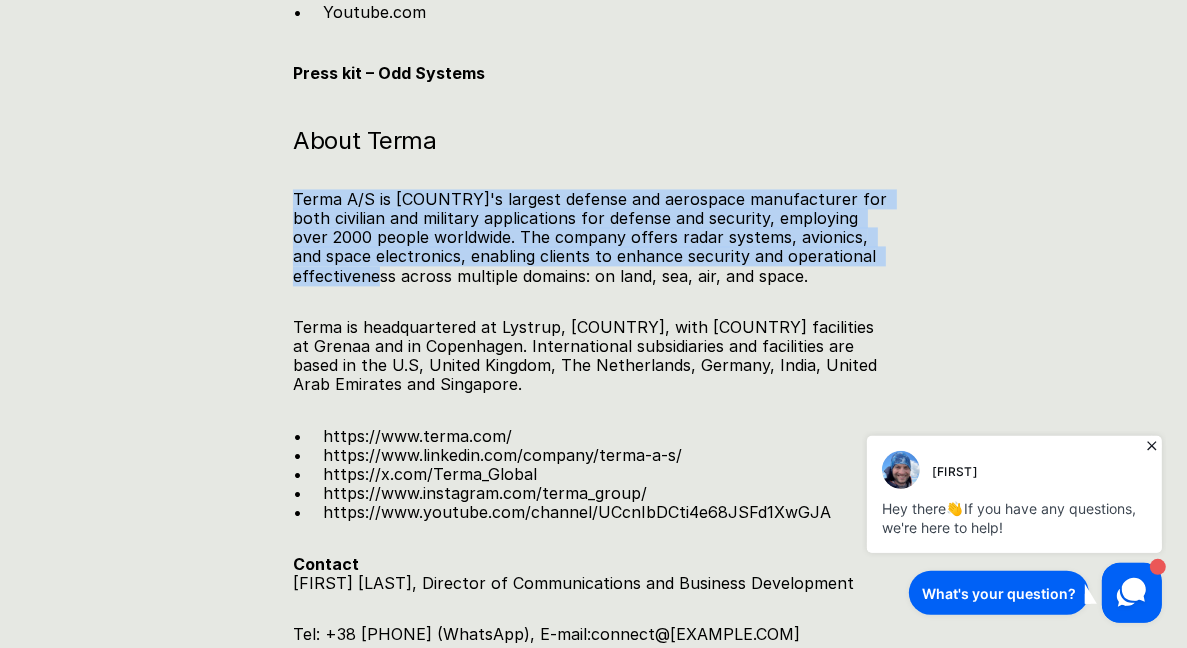 drag, startPoint x: 762, startPoint y: 157, endPoint x: 805, endPoint y: 264, distance: 115.316956 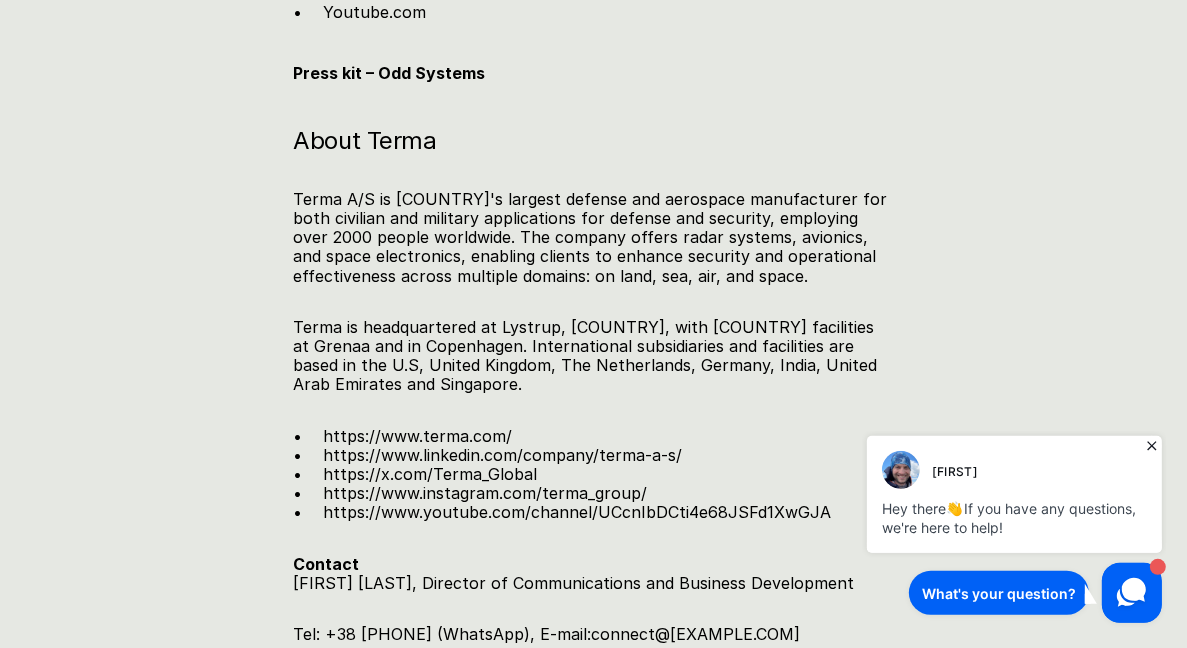 click on "Terma A/S is [COUNTRY]'s largest defense and aerospace manufacturer for both civilian and military applications for defense and security, employing over 2000 people worldwide. The company offers radar systems, avionics, and space electronics, enabling clients to enhance security and operational effectiveness across multiple domains: on land, sea, air, and space." at bounding box center [593, 239] 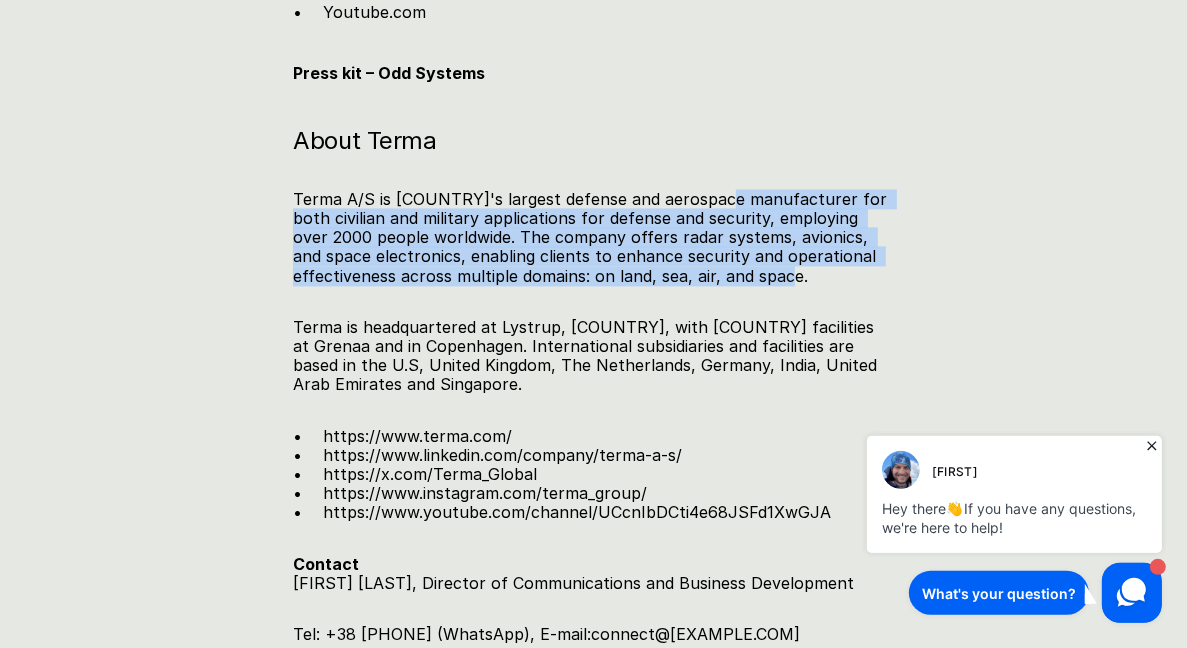 drag, startPoint x: 805, startPoint y: 264, endPoint x: 766, endPoint y: 161, distance: 110.13628 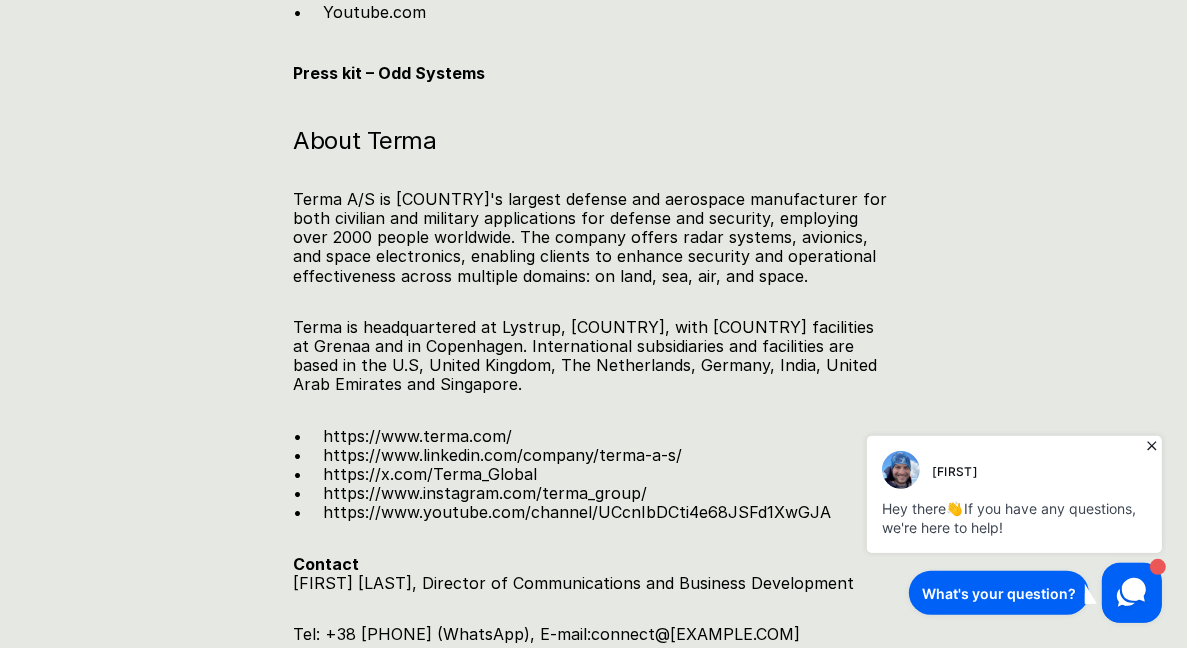 click on "[CITY], [COUNTRY]; [CITY], [COUNTRY] – 21 [MONTH] 2025   –  Odd Systems, a [COUNTRY] defense tech company, which develops and manufactures thermal cameras and FPV drones, announced the partnership with Terma Group, a [COUNTRY] defense prime, collaborating on a low-cost, AI-powered drone interceptor.  As the largest defense company in [COUNTRY] which operates in all key domains – air, sea, land, space – Terma brings decades of expertise producing a wide range of solutions for defense. It is especially renown for its capabilities as an integrator, and its work with various sensors. Odd Systems brings its expertise working with FPV drones, thermal cameras, and cooperation with [COUNTRY] Defense Forces to deliver a scalable and reliable platform for countering various drone threats which arise in the modern warfare. ​​About Odd Systems  Odd Systems OddSystems Linkedin Facebook Instagram Twitter/X Youtube.com Press kit – Odd Systems ​​About Terma  https://www.terma.com/   https://x.com/Terma_Global" at bounding box center (593, -808) 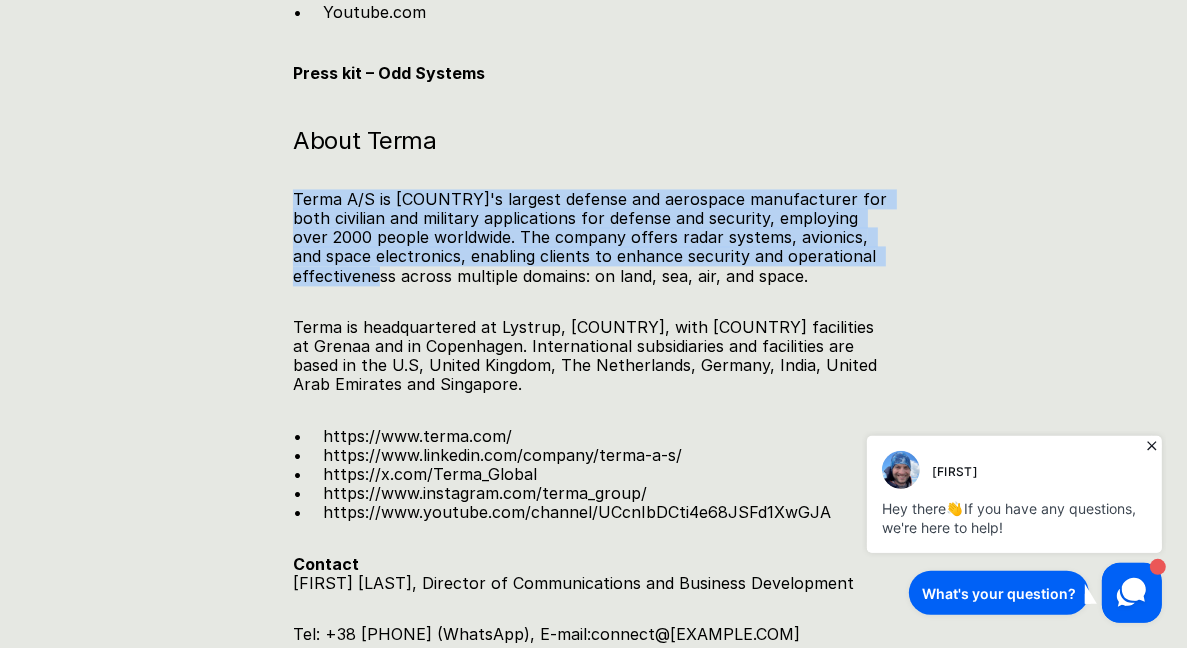 drag, startPoint x: 766, startPoint y: 161, endPoint x: 788, endPoint y: 260, distance: 101.414986 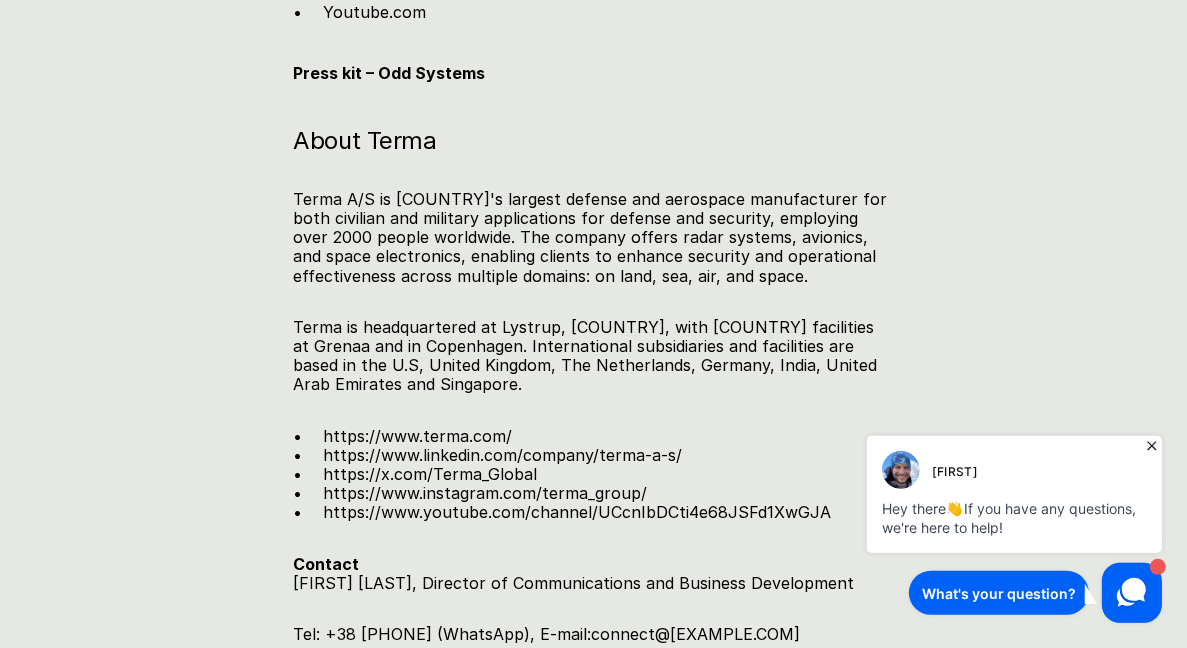 click on "Terma A/S is [COUNTRY]'s largest defense and aerospace manufacturer for both civilian and military applications for defense and security, employing over 2000 people worldwide. The company offers radar systems, avionics, and space electronics, enabling clients to enhance security and operational effectiveness across multiple domains: on land, sea, air, and space." at bounding box center [593, 239] 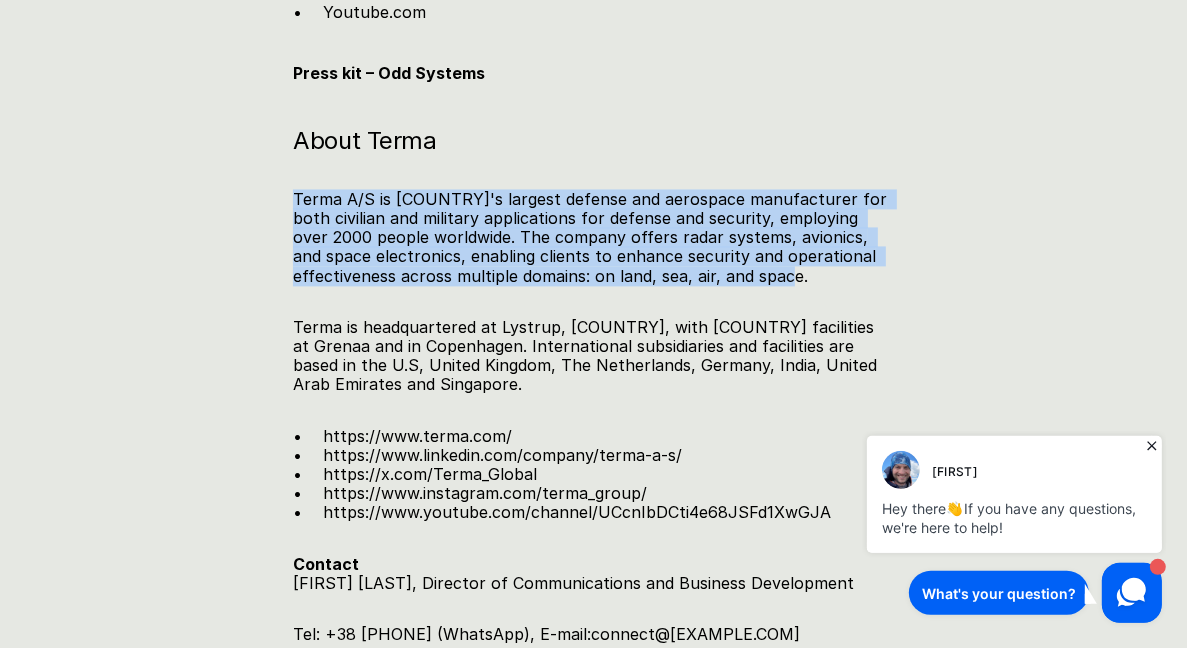 drag, startPoint x: 788, startPoint y: 260, endPoint x: 764, endPoint y: 137, distance: 125.31959 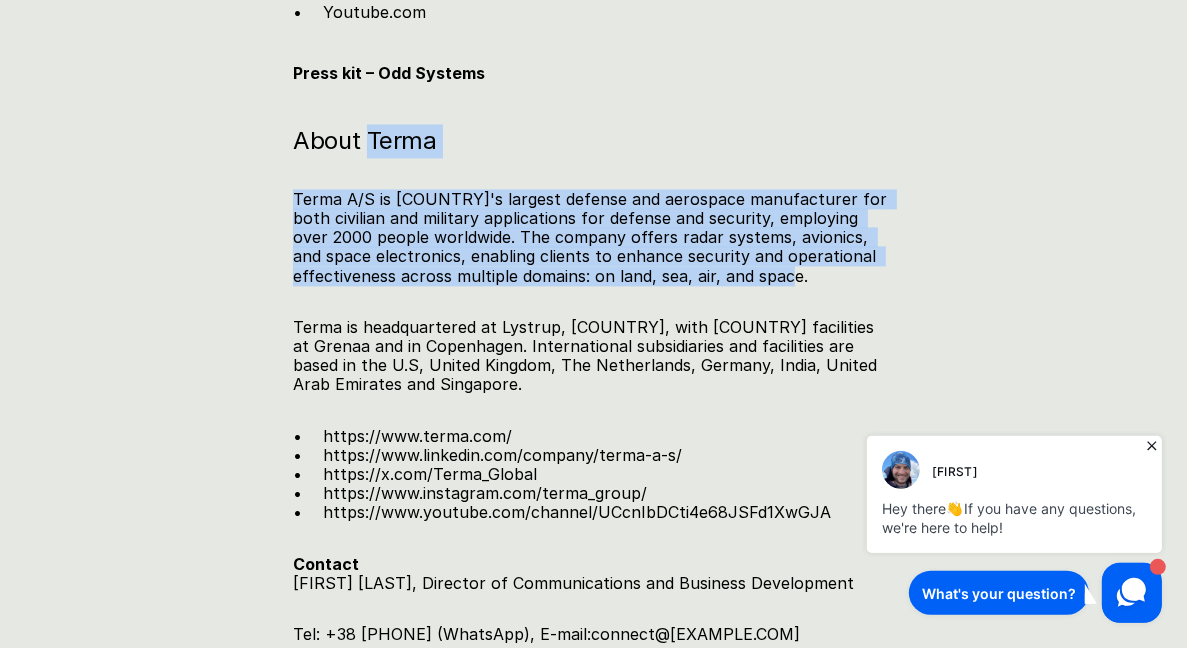 click on "​​About Terma" at bounding box center [593, 142] 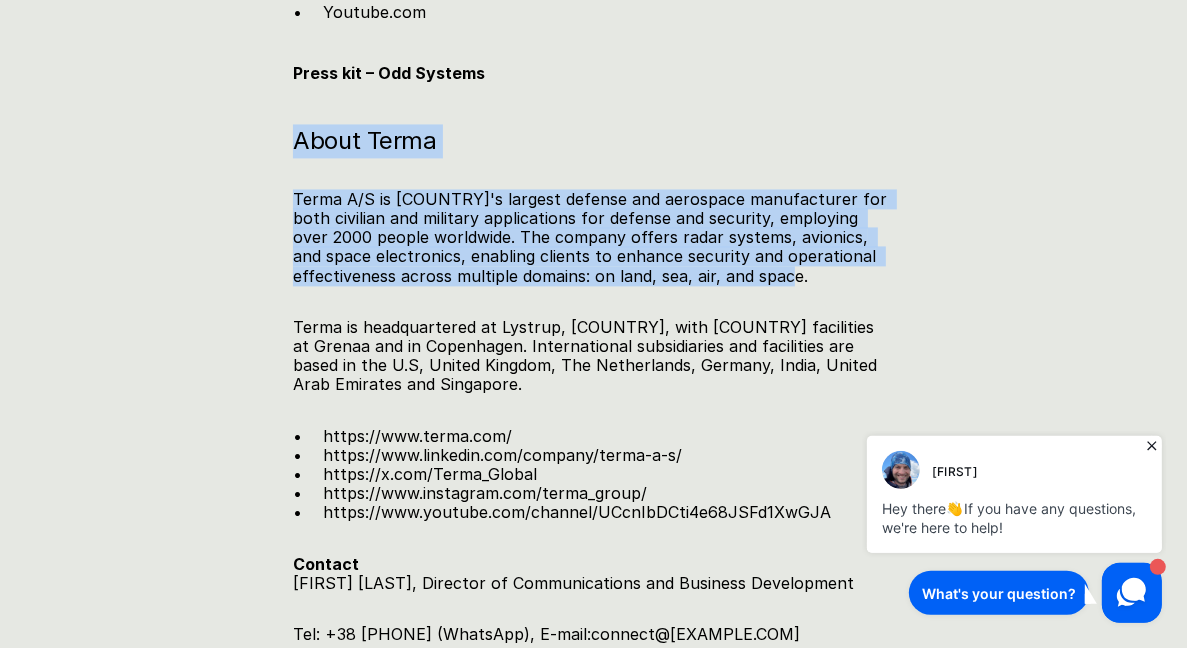drag, startPoint x: 789, startPoint y: 270, endPoint x: 762, endPoint y: 90, distance: 182.01373 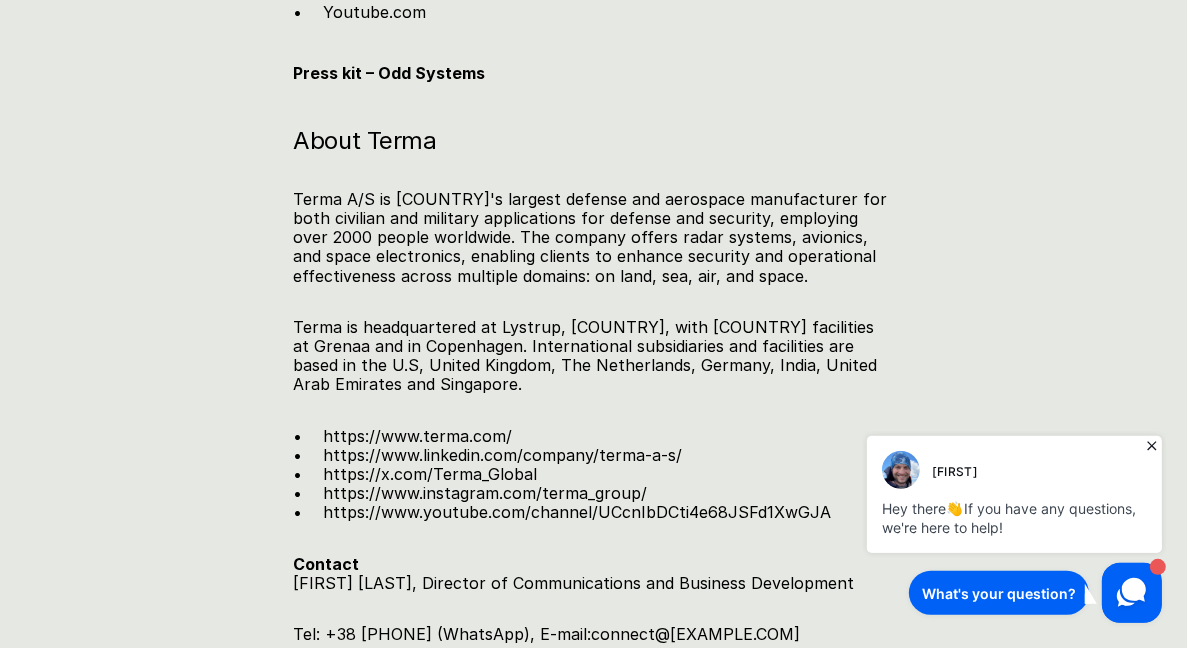 click on "[CITY], [COUNTRY]; [CITY], [COUNTRY] – 21 [MONTH] 2025   –  Odd Systems, a [COUNTRY] defense tech company, which develops and manufactures thermal cameras and FPV drones, announced the partnership with Terma Group, a [COUNTRY] defense prime, collaborating on a low-cost, AI-powered drone interceptor.  As the largest defense company in [COUNTRY] which operates in all key domains – air, sea, land, space – Terma brings decades of expertise producing a wide range of solutions for defense. It is especially renown for its capabilities as an integrator, and its work with various sensors. Odd Systems brings its expertise working with FPV drones, thermal cameras, and cooperation with [COUNTRY] Defense Forces to deliver a scalable and reliable platform for countering various drone threats which arise in the modern warfare. ​​About Odd Systems  Odd Systems OddSystems Linkedin Facebook Instagram Twitter/X Youtube.com Press kit – Odd Systems ​​About Terma  https://www.terma.com/   https://x.com/Terma_Global" at bounding box center (593, -808) 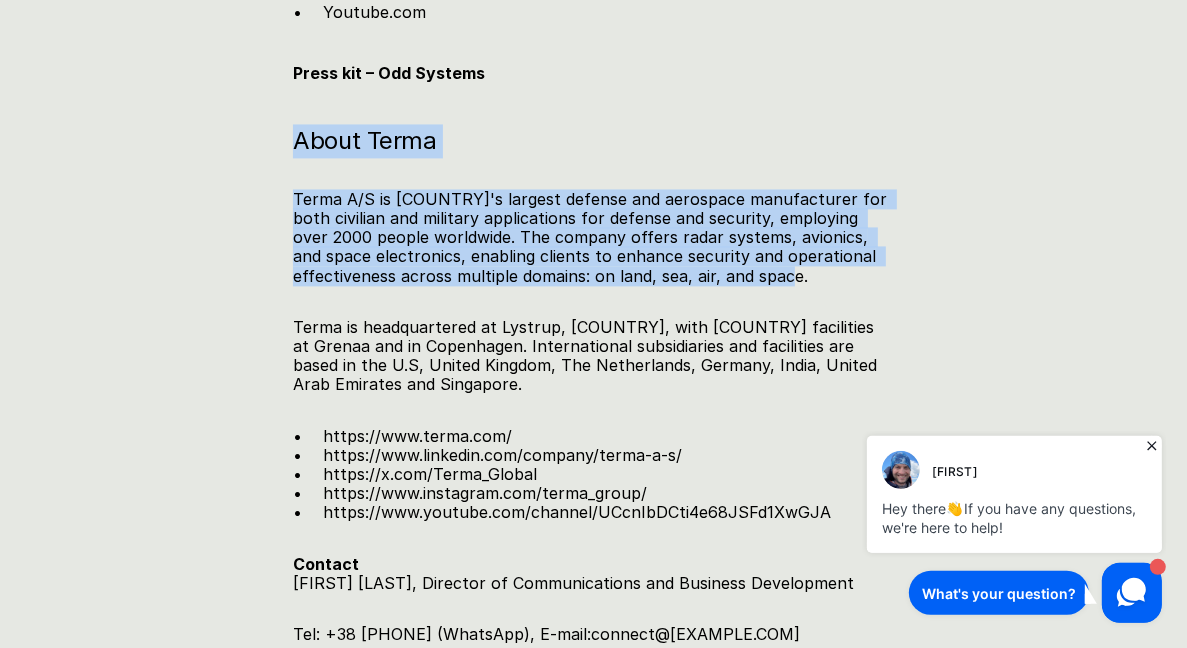 drag, startPoint x: 762, startPoint y: 90, endPoint x: 758, endPoint y: 276, distance: 186.043 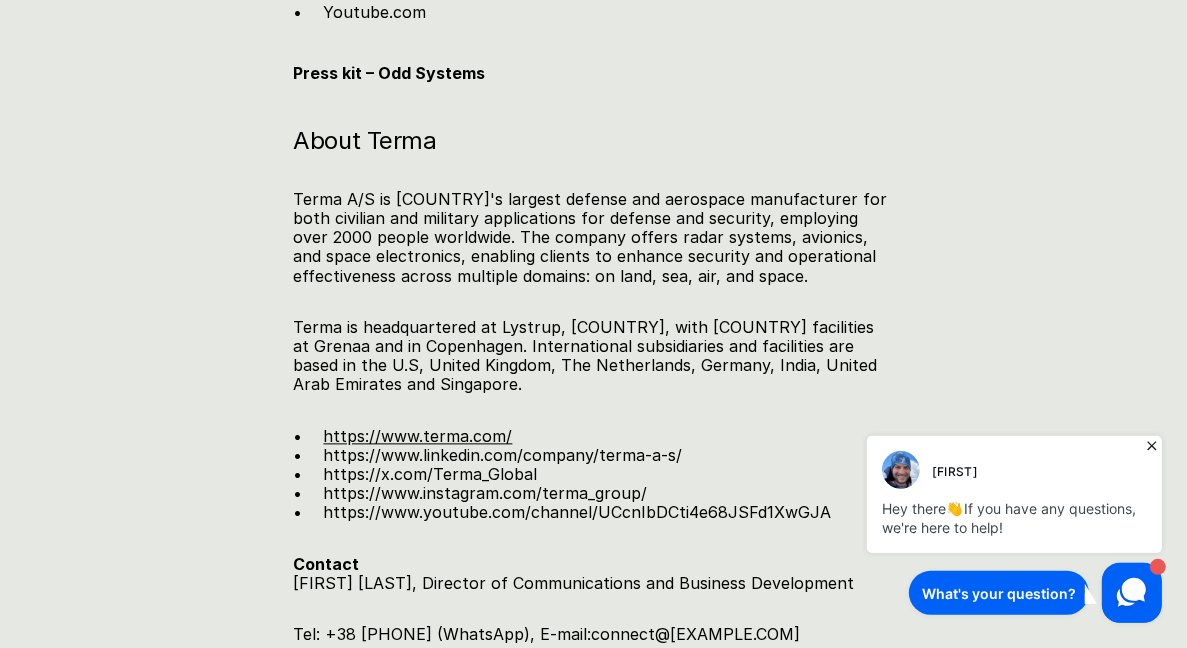 click on "https://www.terma.com/" at bounding box center [417, 437] 